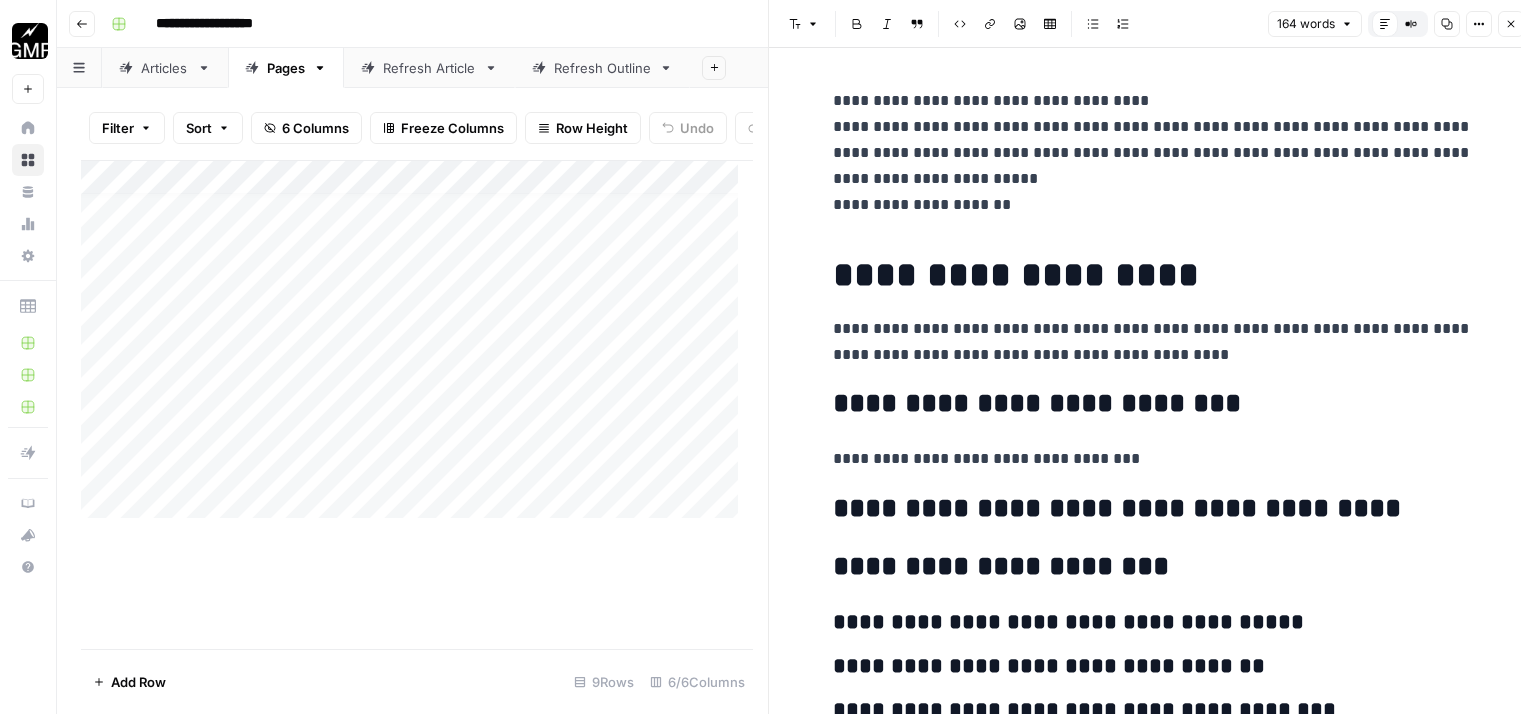 scroll, scrollTop: 0, scrollLeft: 0, axis: both 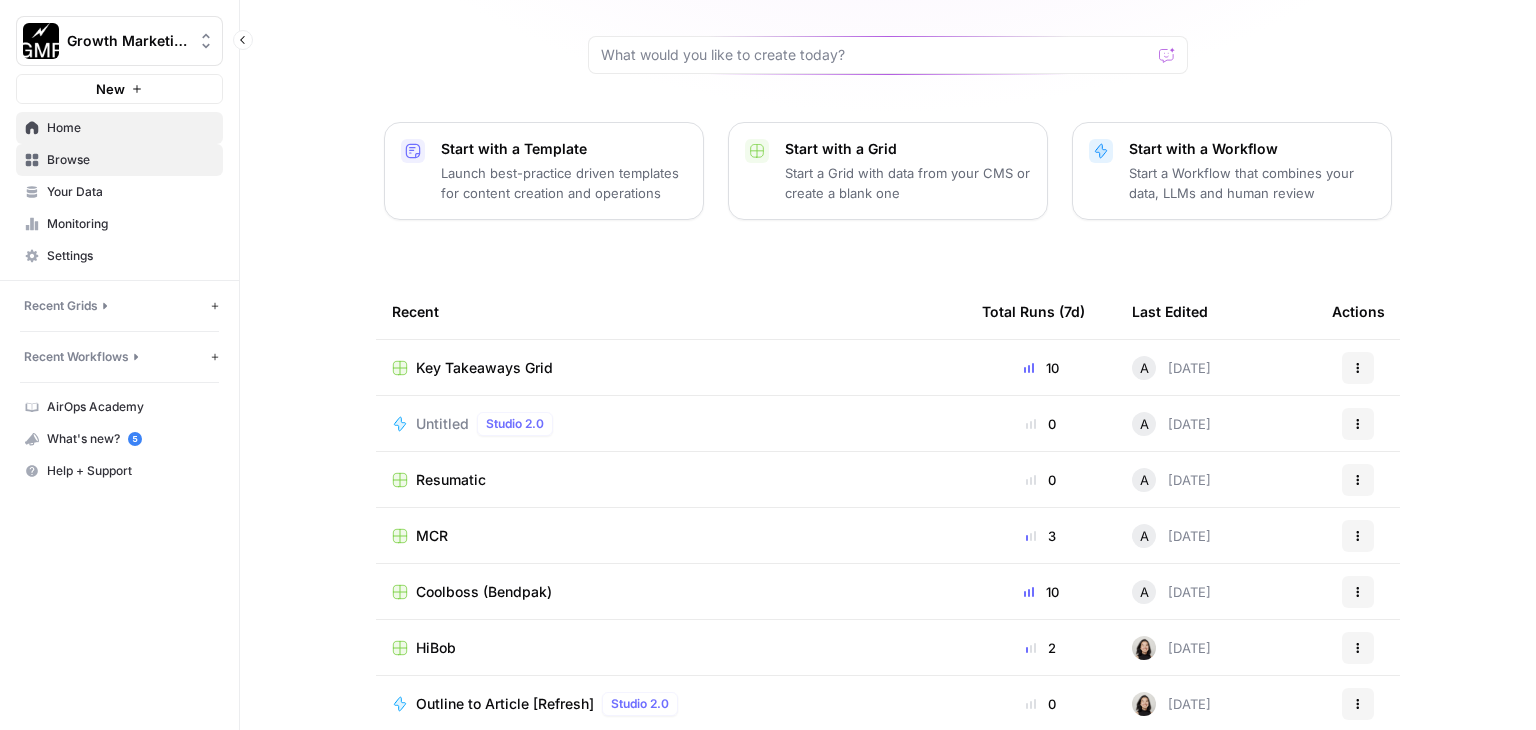 click on "Browse" at bounding box center [119, 160] 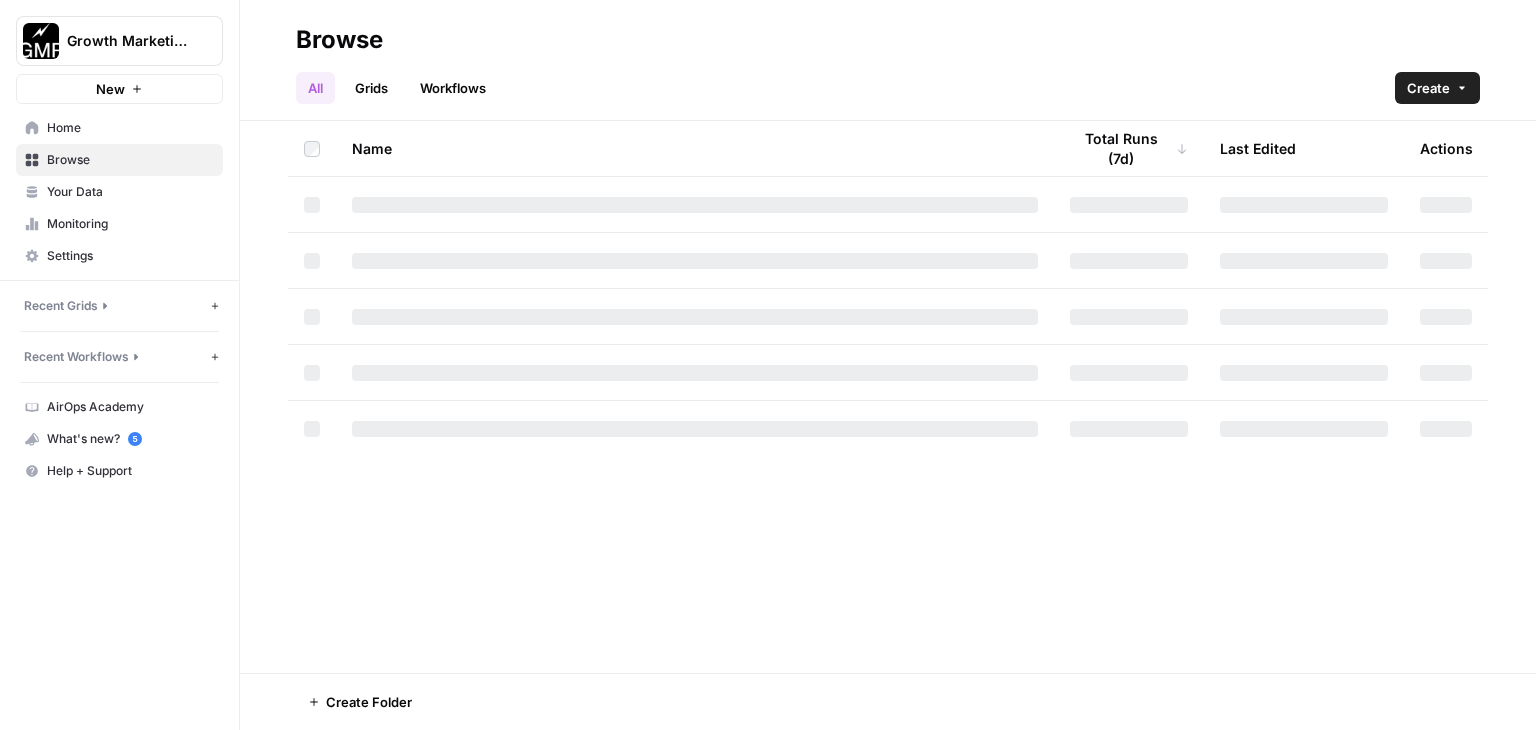 scroll, scrollTop: 0, scrollLeft: 0, axis: both 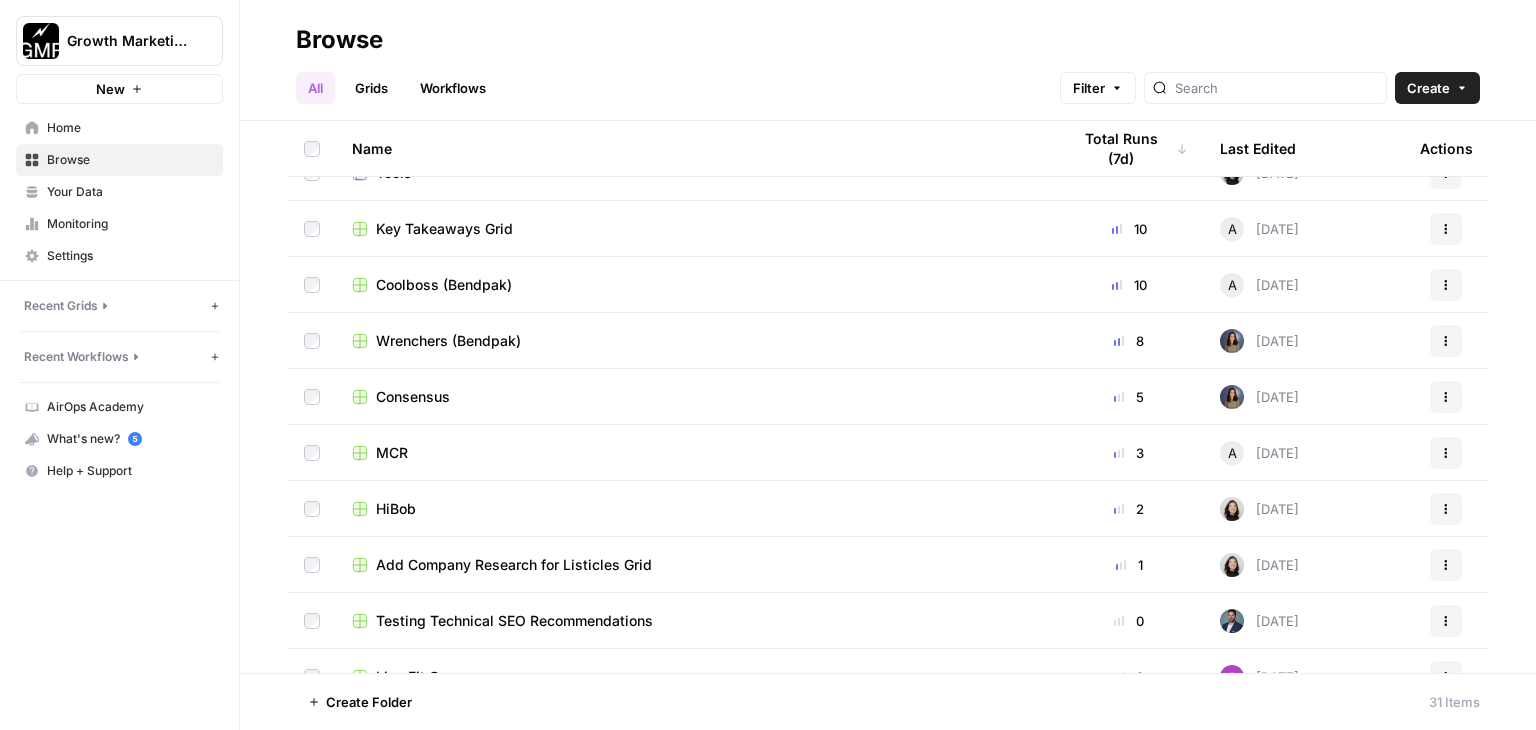 click on "Wrenchers (Bendpak)" at bounding box center (448, 341) 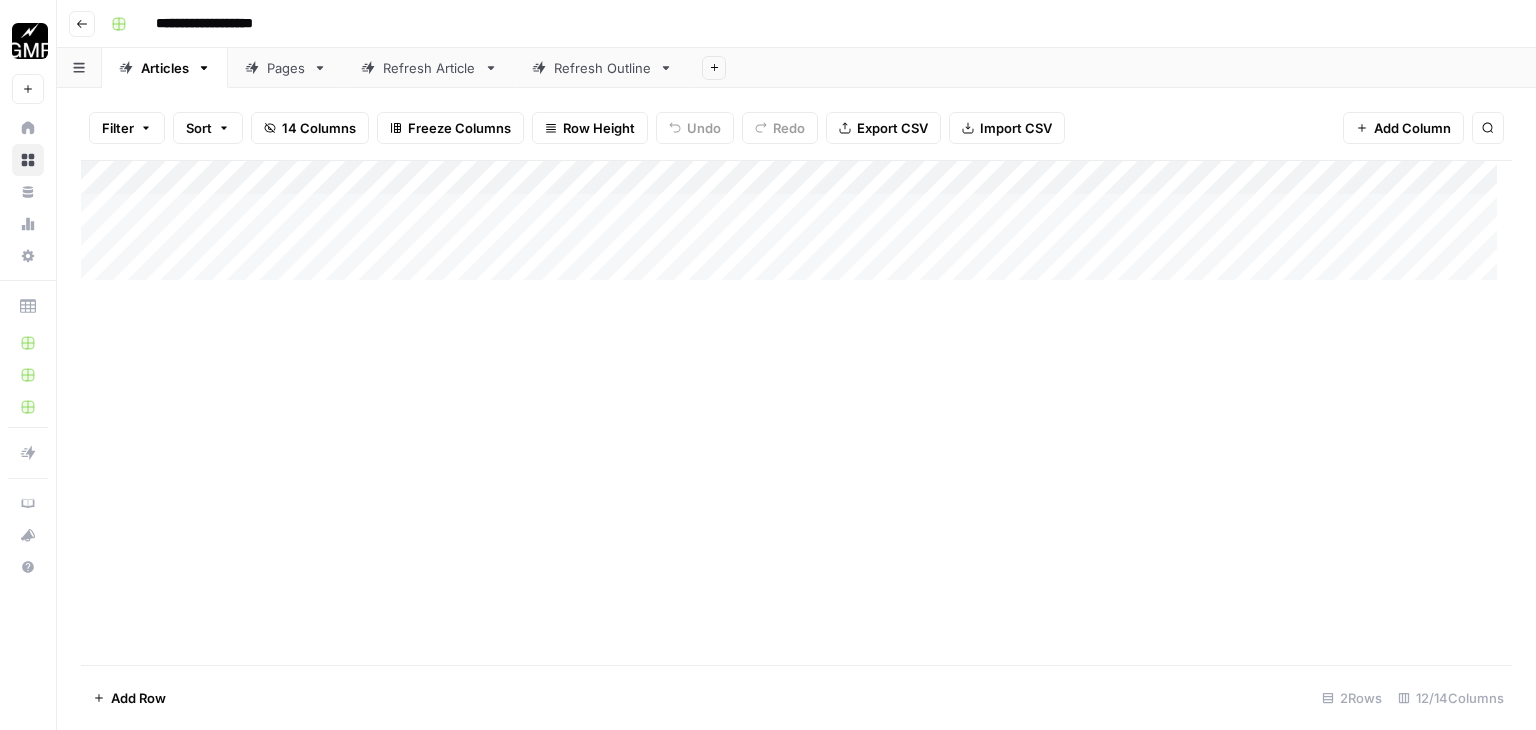 drag, startPoint x: 297, startPoint y: 74, endPoint x: 279, endPoint y: 85, distance: 21.095022 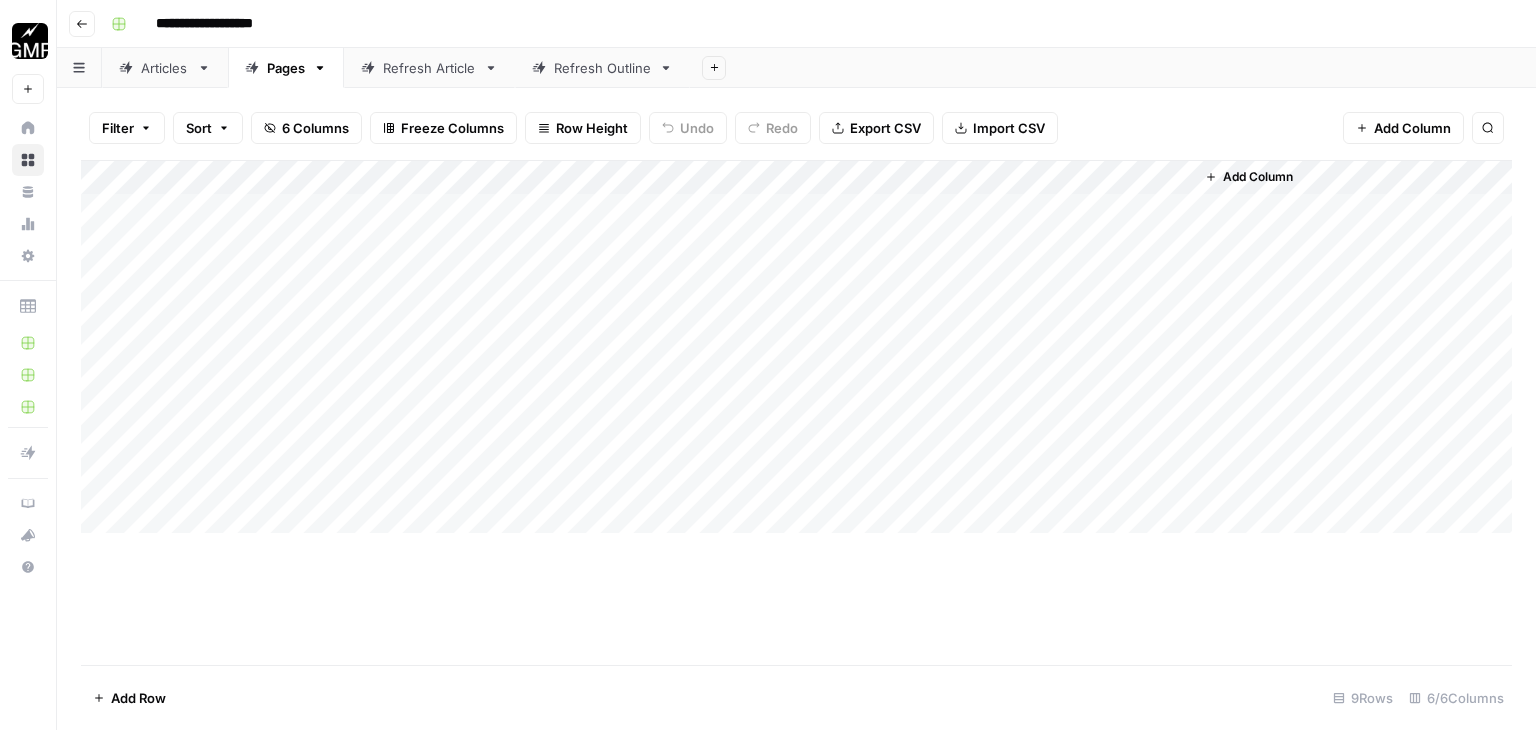click on "Add Column" at bounding box center (796, 347) 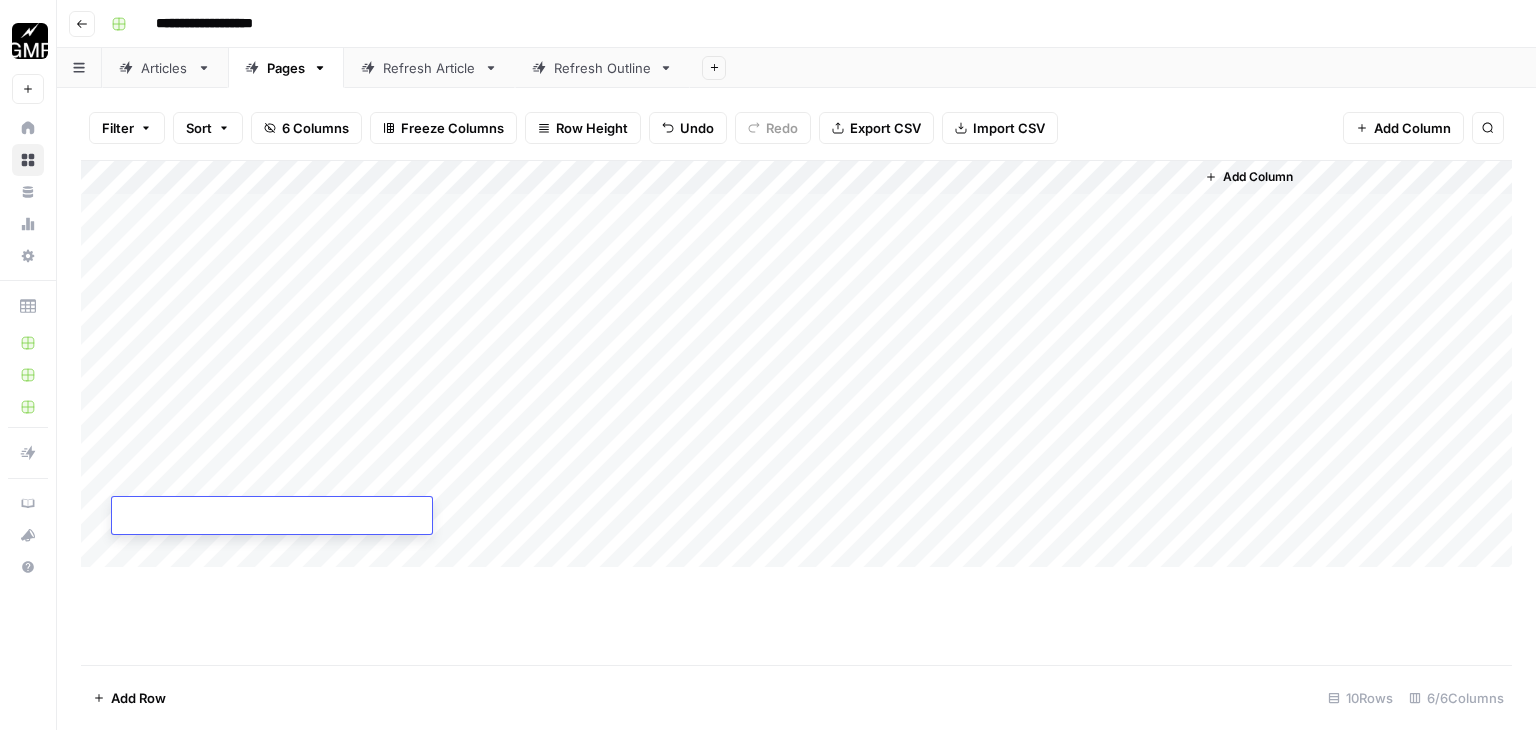 click on "Add Column" at bounding box center (796, 364) 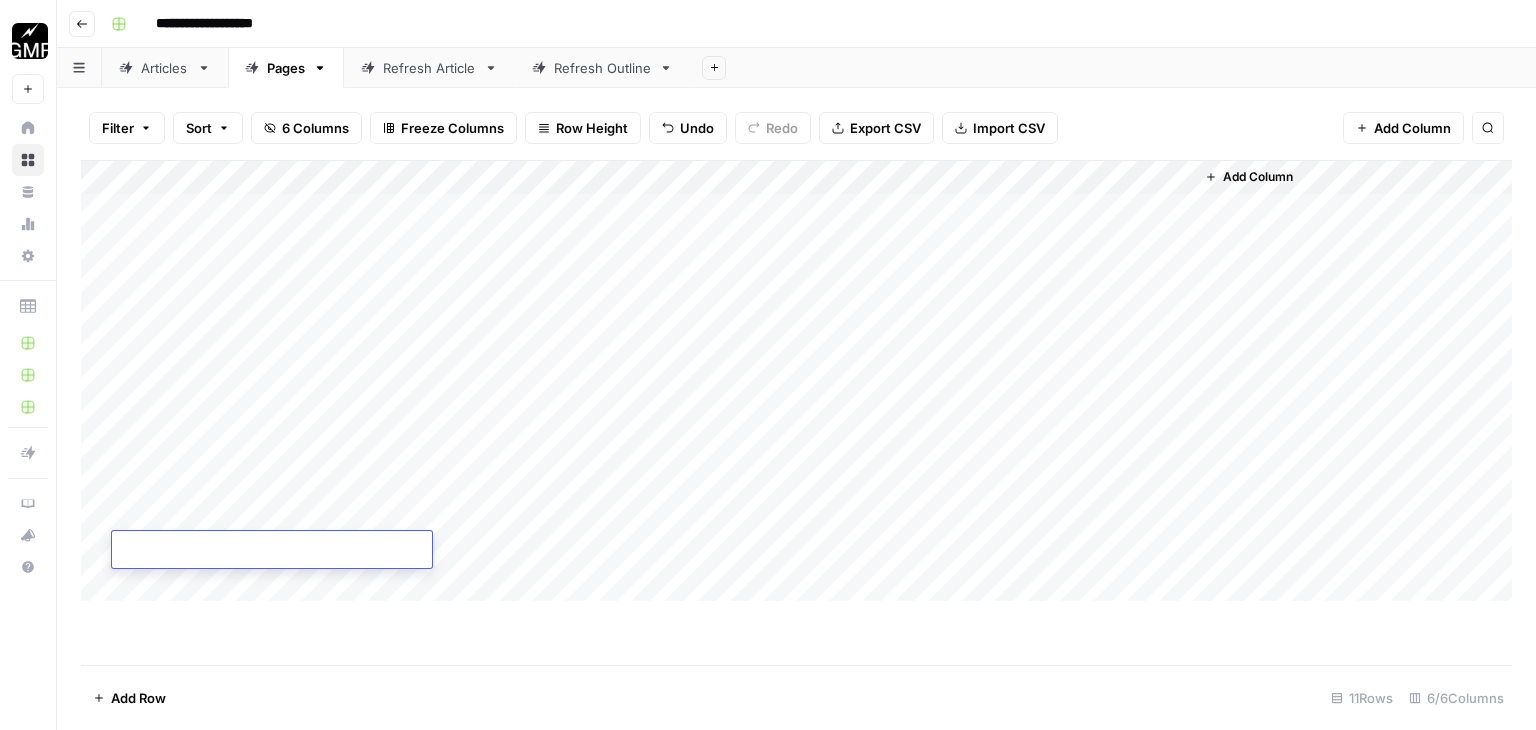 click on "Add Column" at bounding box center (796, 381) 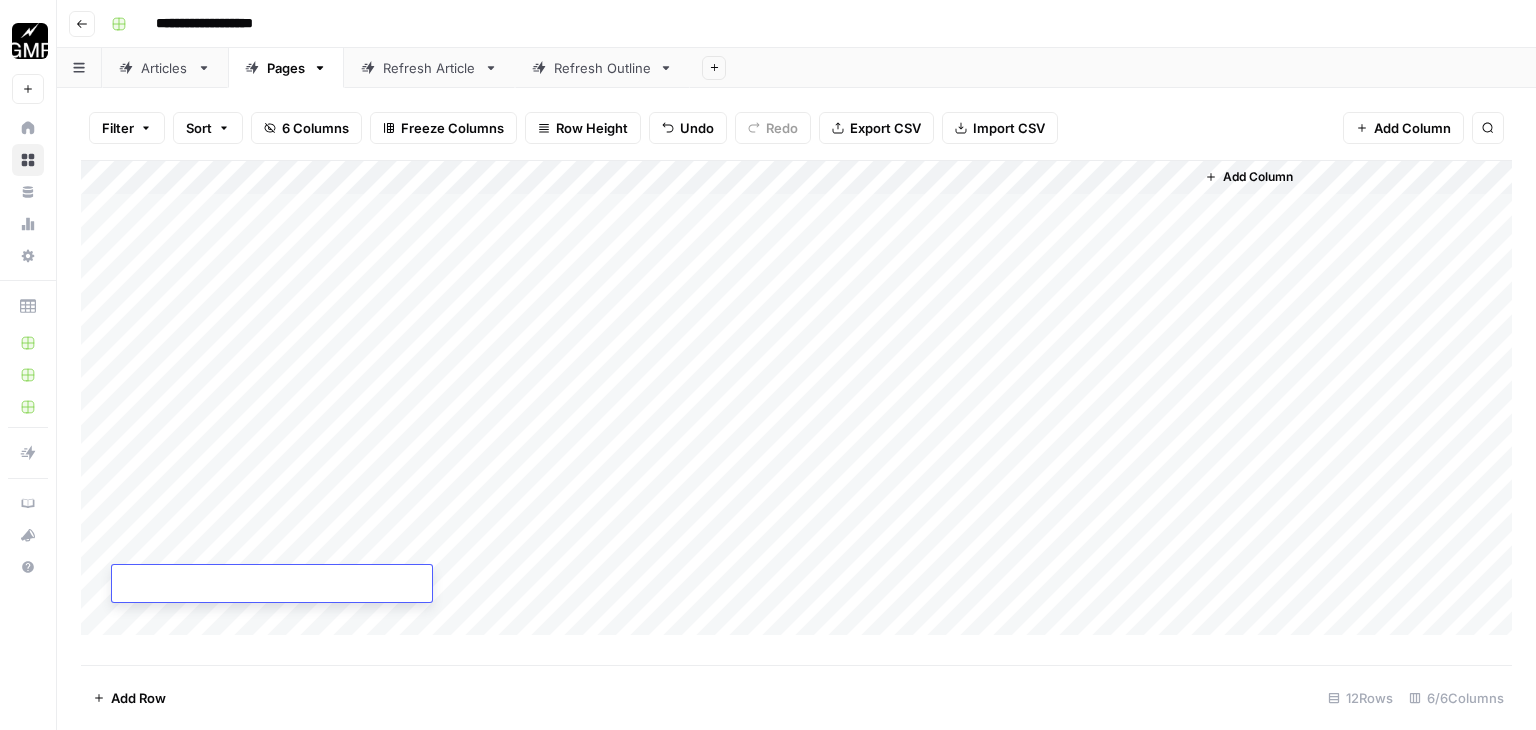 click on "Refresh Article" at bounding box center (429, 68) 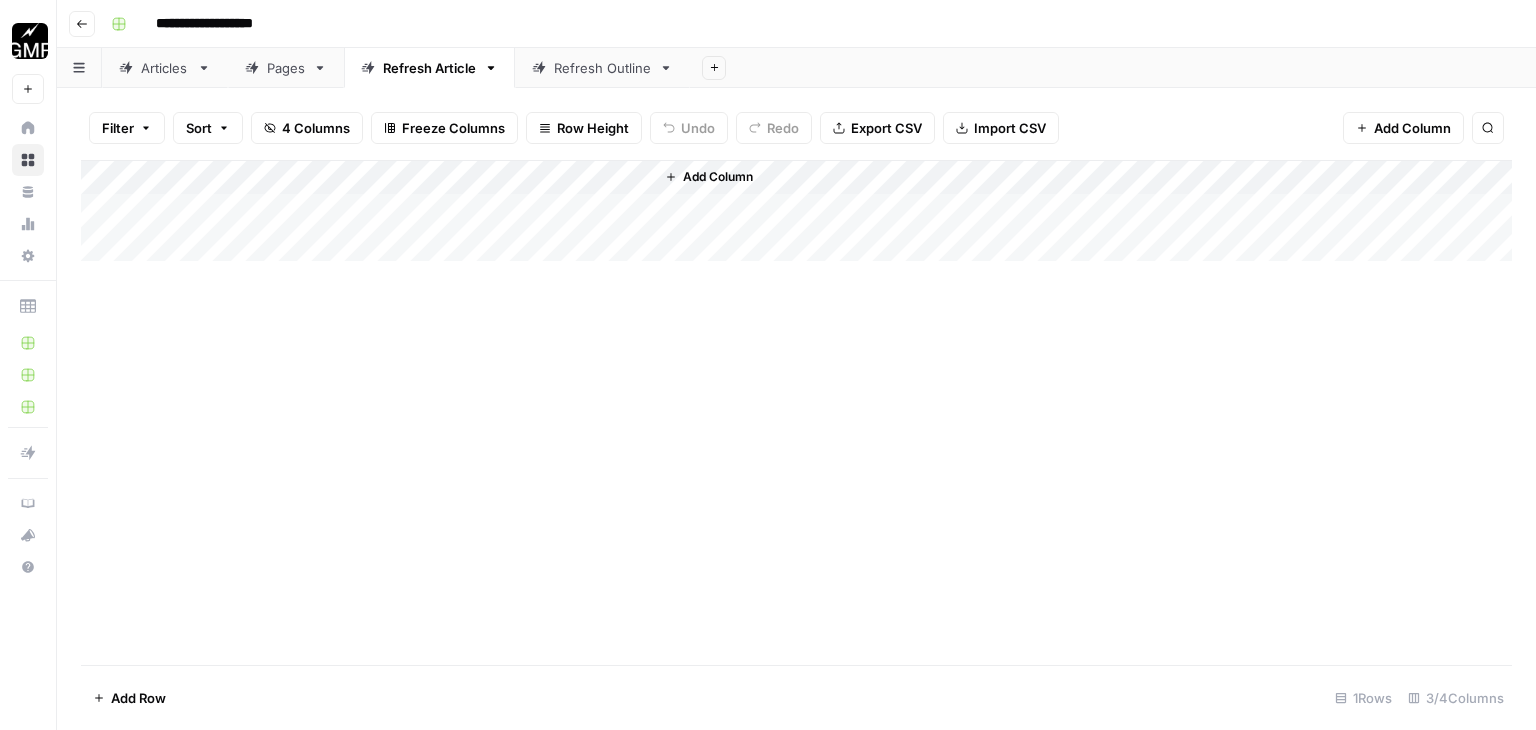 click on "Refresh Outline" at bounding box center [602, 68] 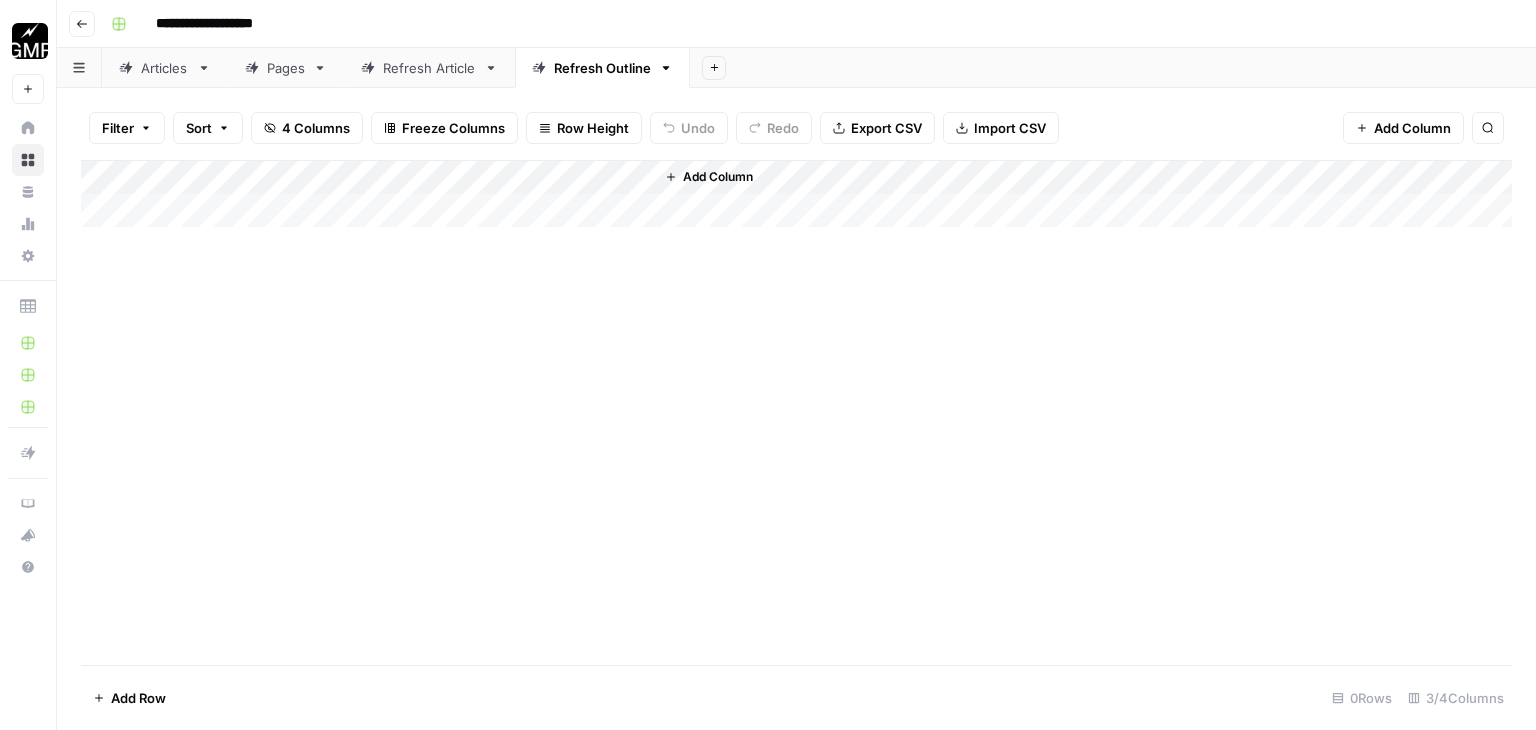 click on "Refresh Article" at bounding box center [429, 68] 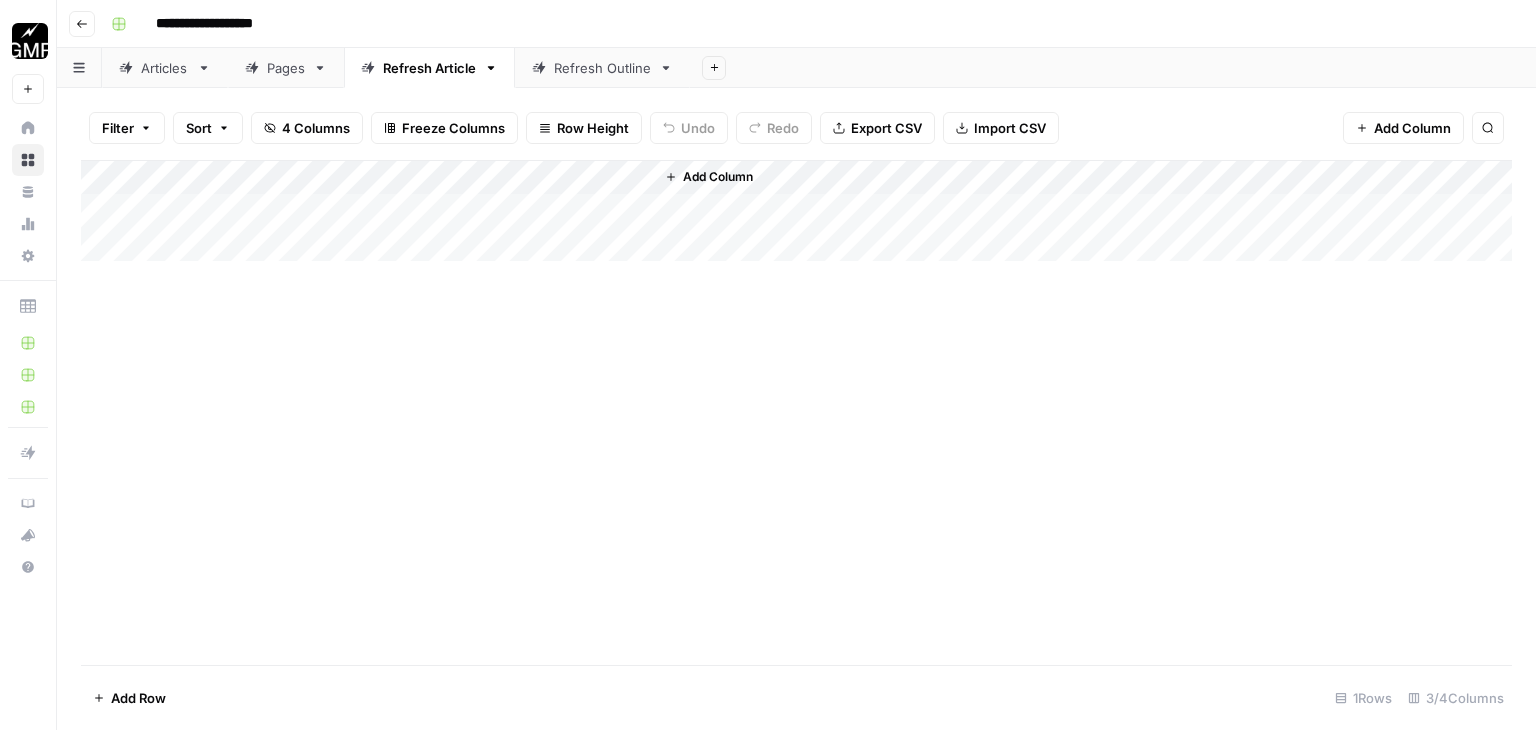 click on "Refresh Outline" at bounding box center (602, 68) 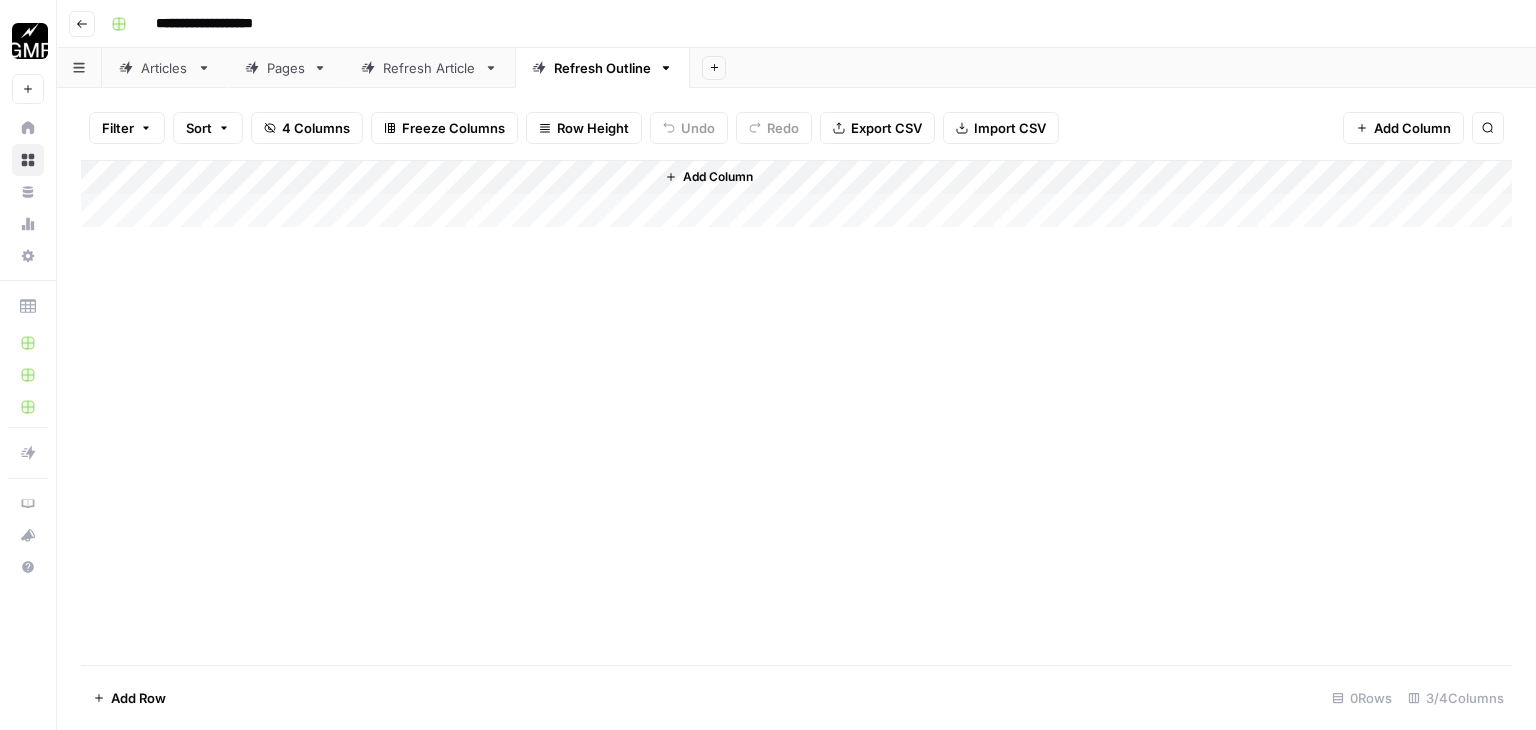 click on "Pages" at bounding box center (286, 68) 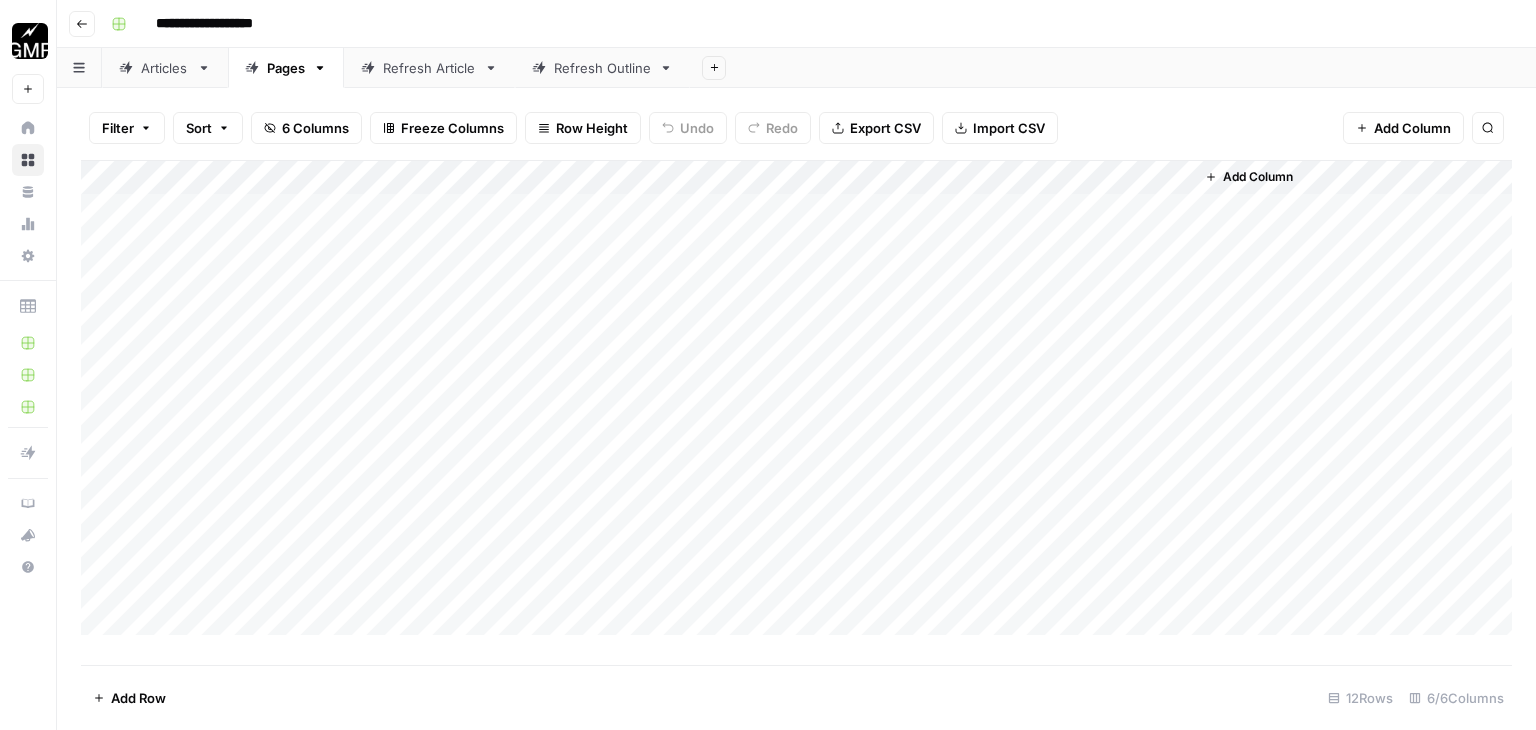 click on "Articles" at bounding box center [165, 68] 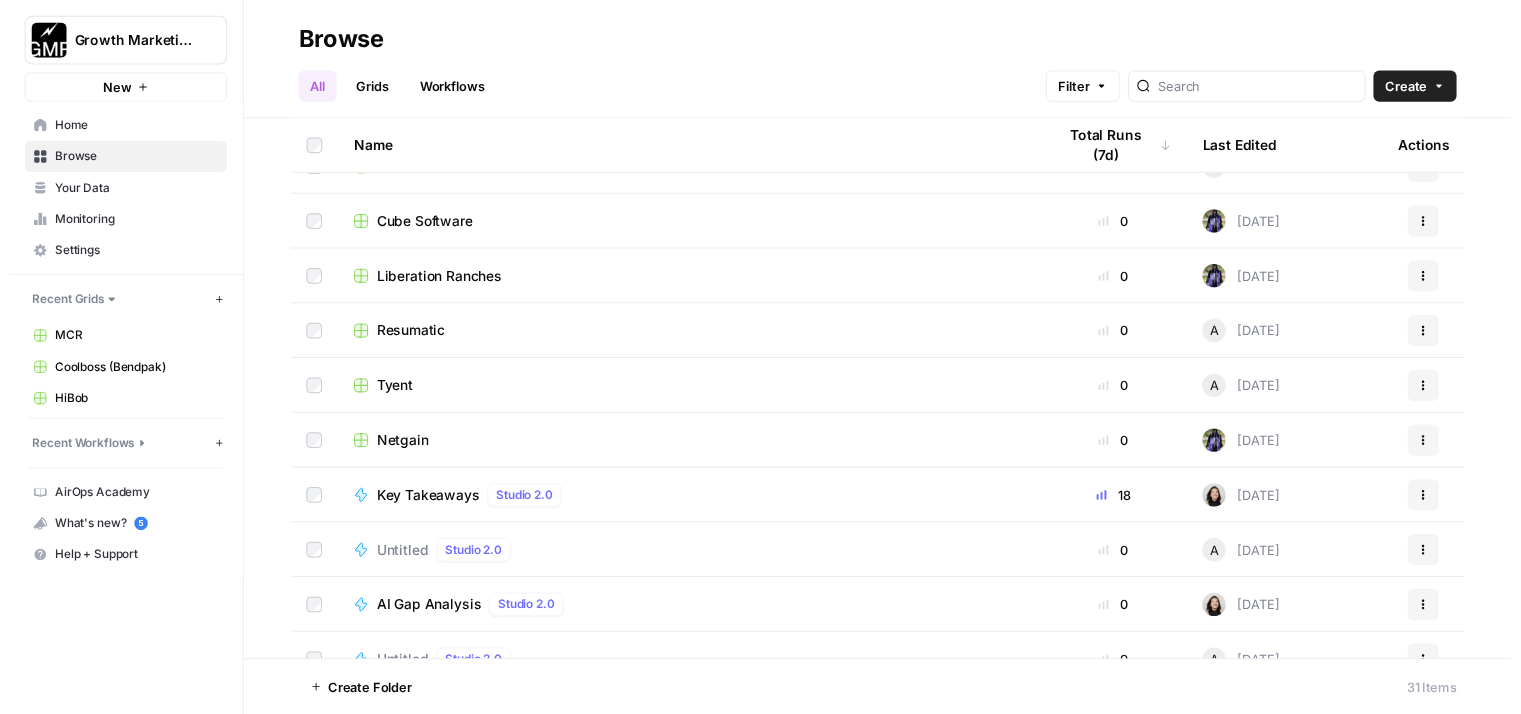 scroll, scrollTop: 1100, scrollLeft: 0, axis: vertical 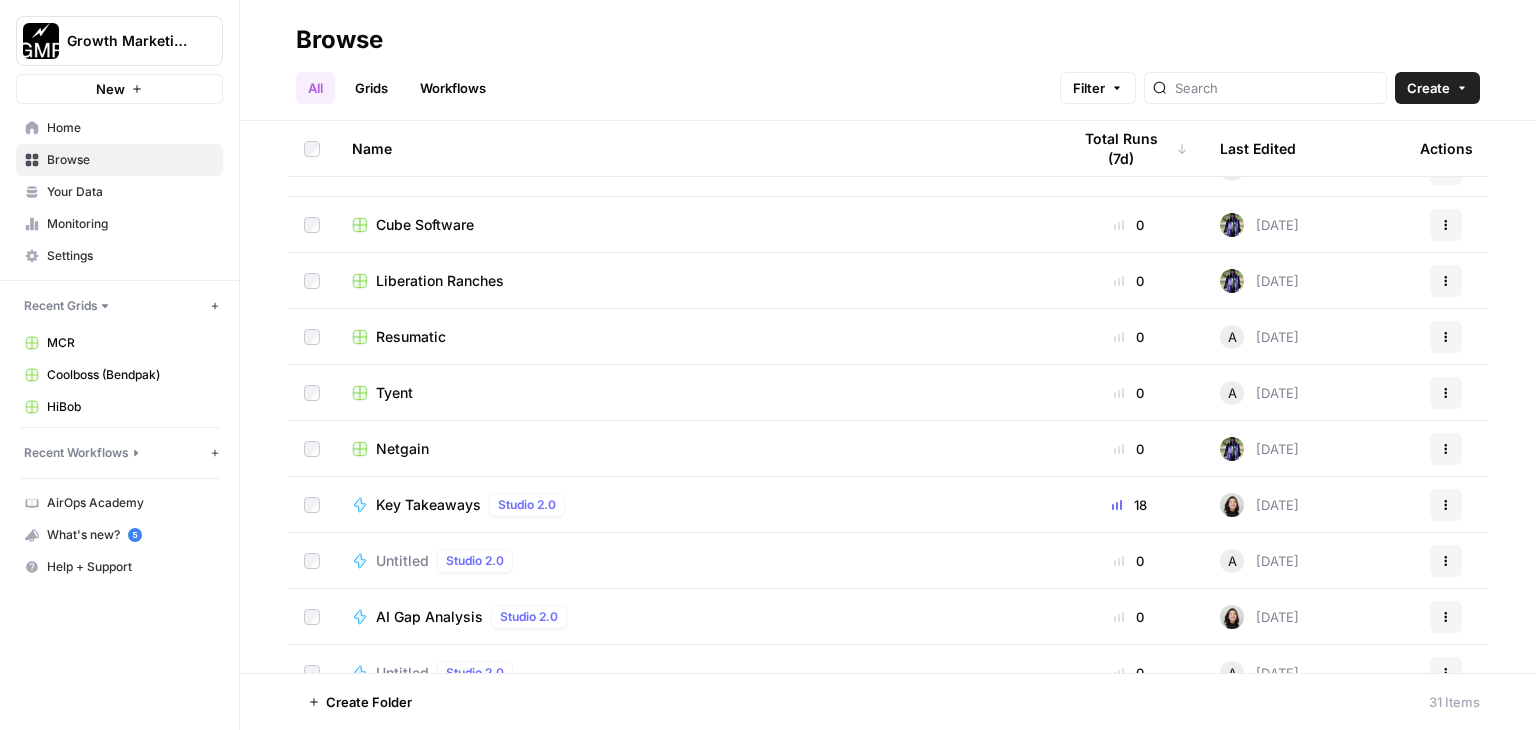 click on "Resumatic" at bounding box center (411, 337) 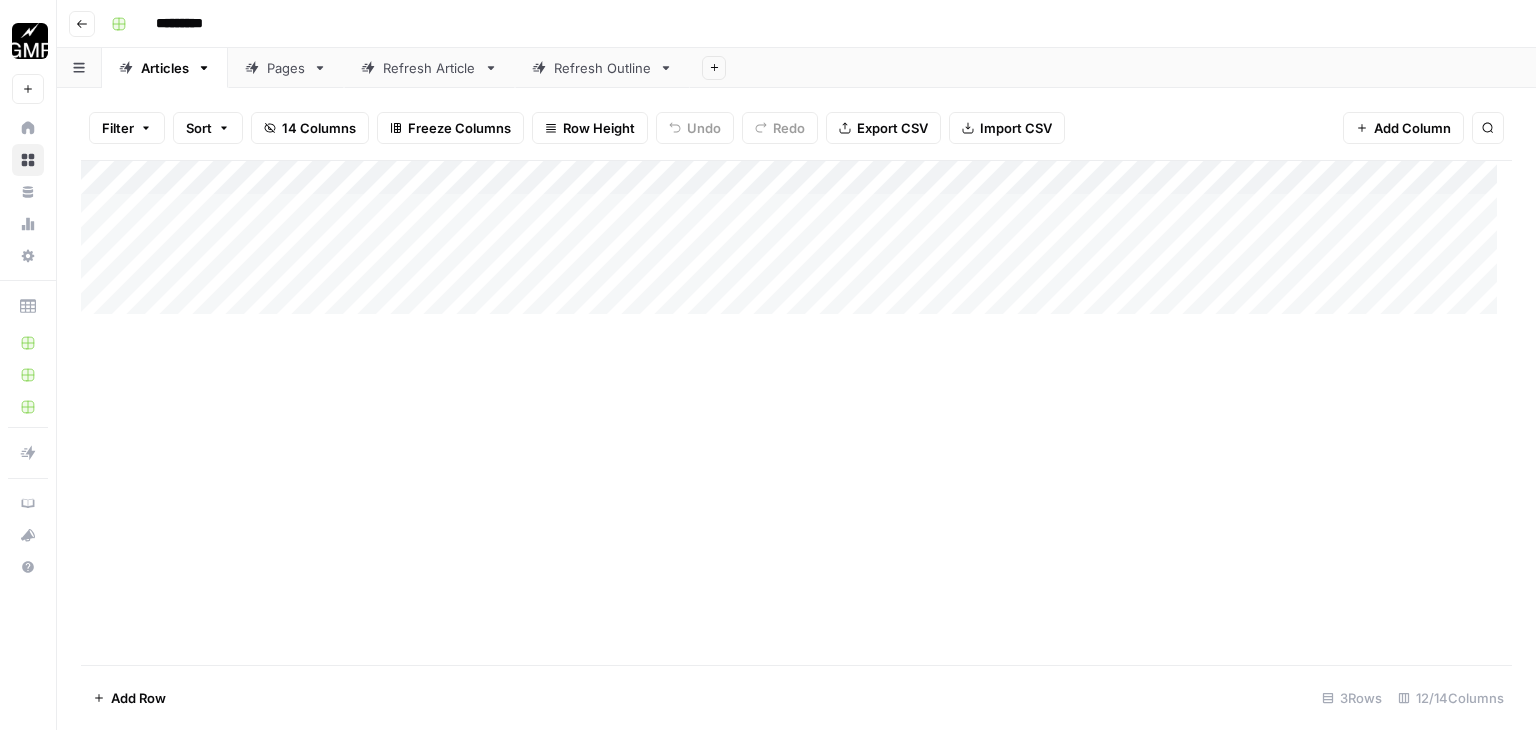 click on "Add Column" at bounding box center [796, 245] 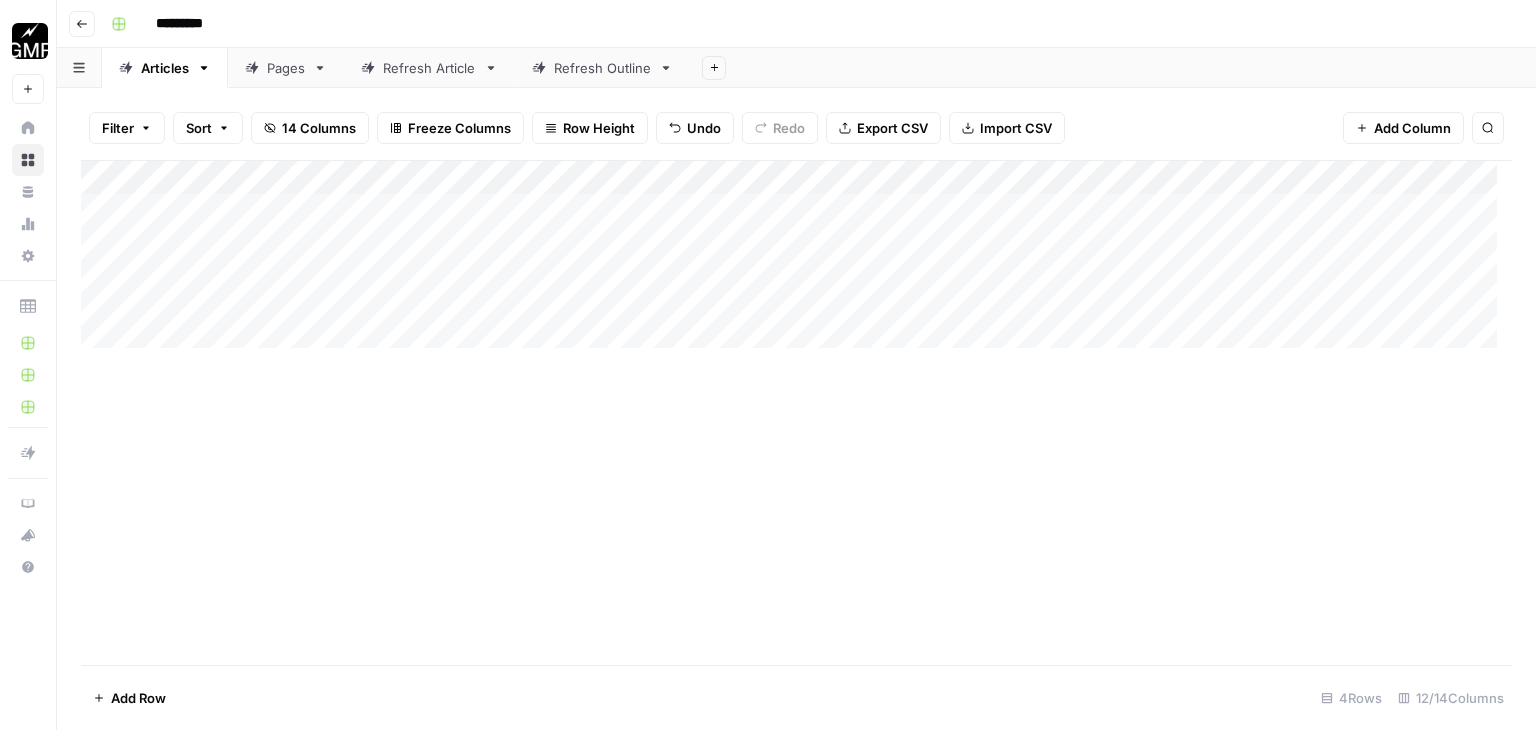 click on "Add Column" at bounding box center [796, 262] 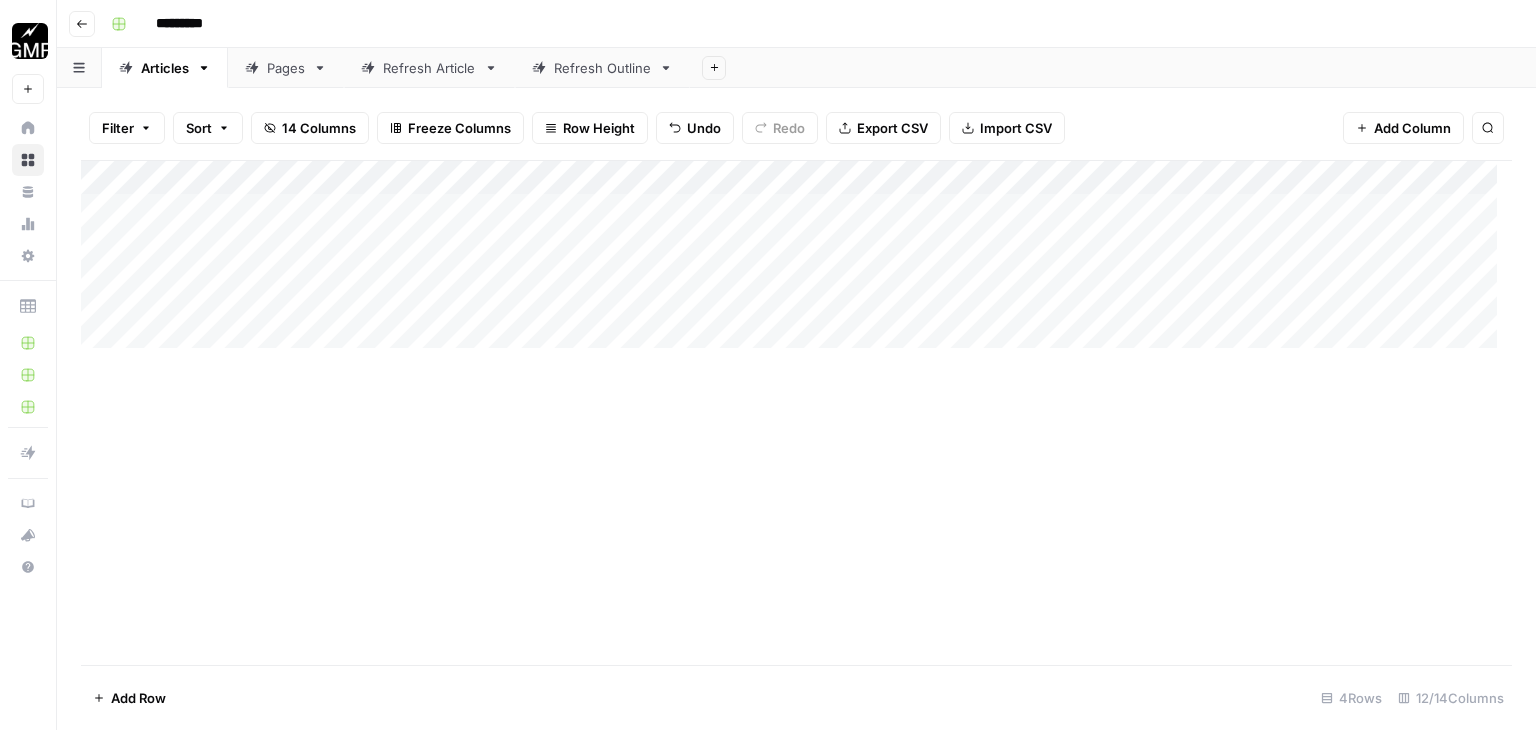 click on "Add Column" at bounding box center (796, 262) 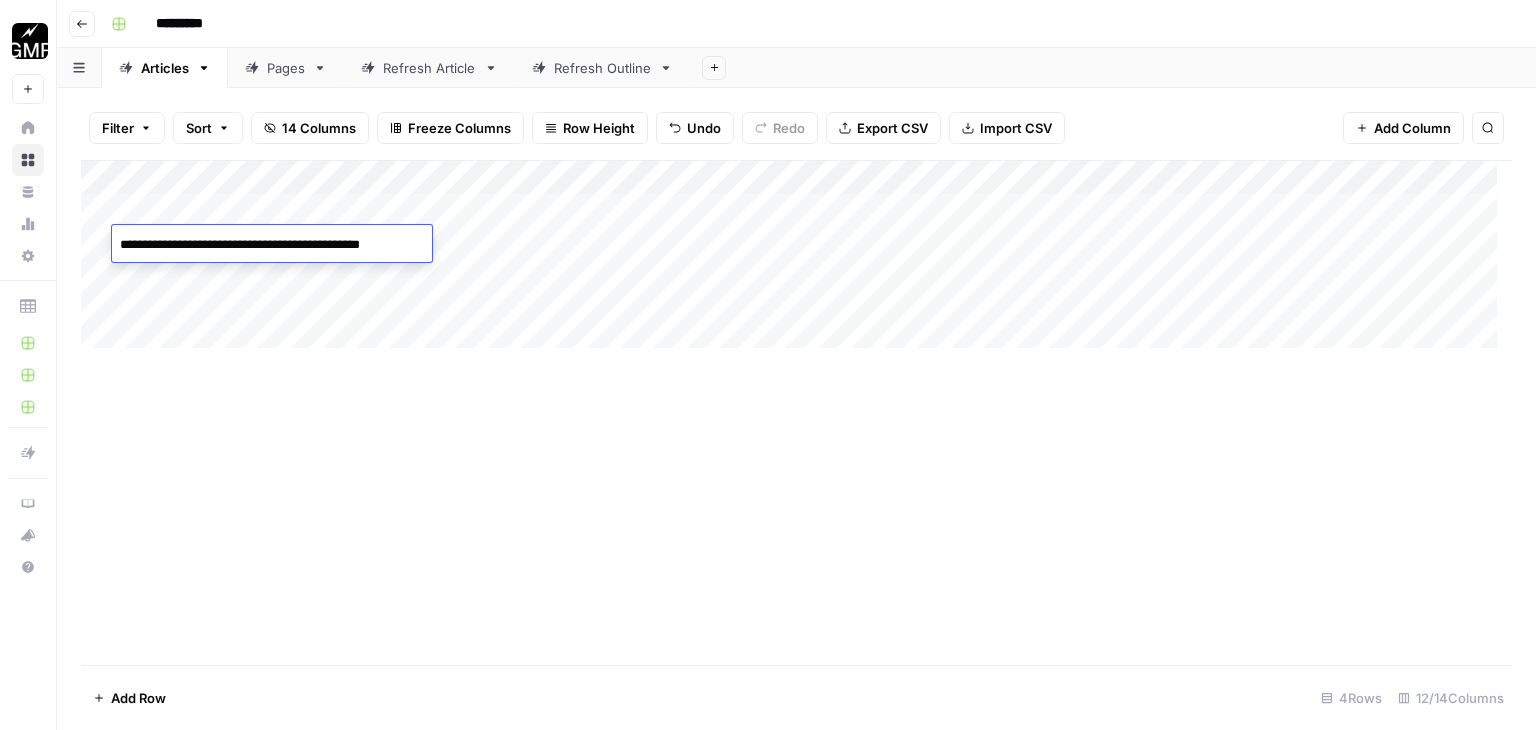 click on "**********" at bounding box center [272, 245] 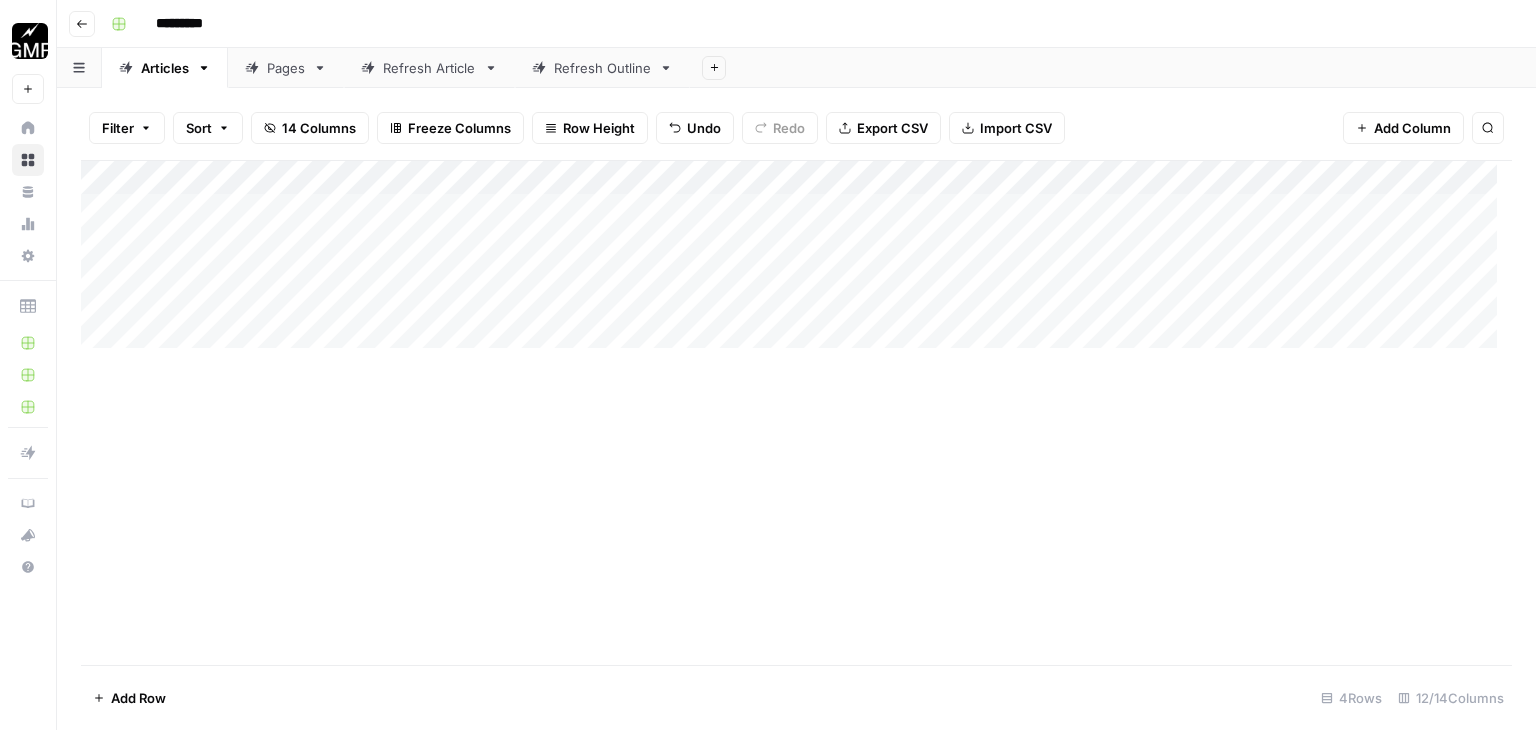 click on "Add Column" at bounding box center [796, 262] 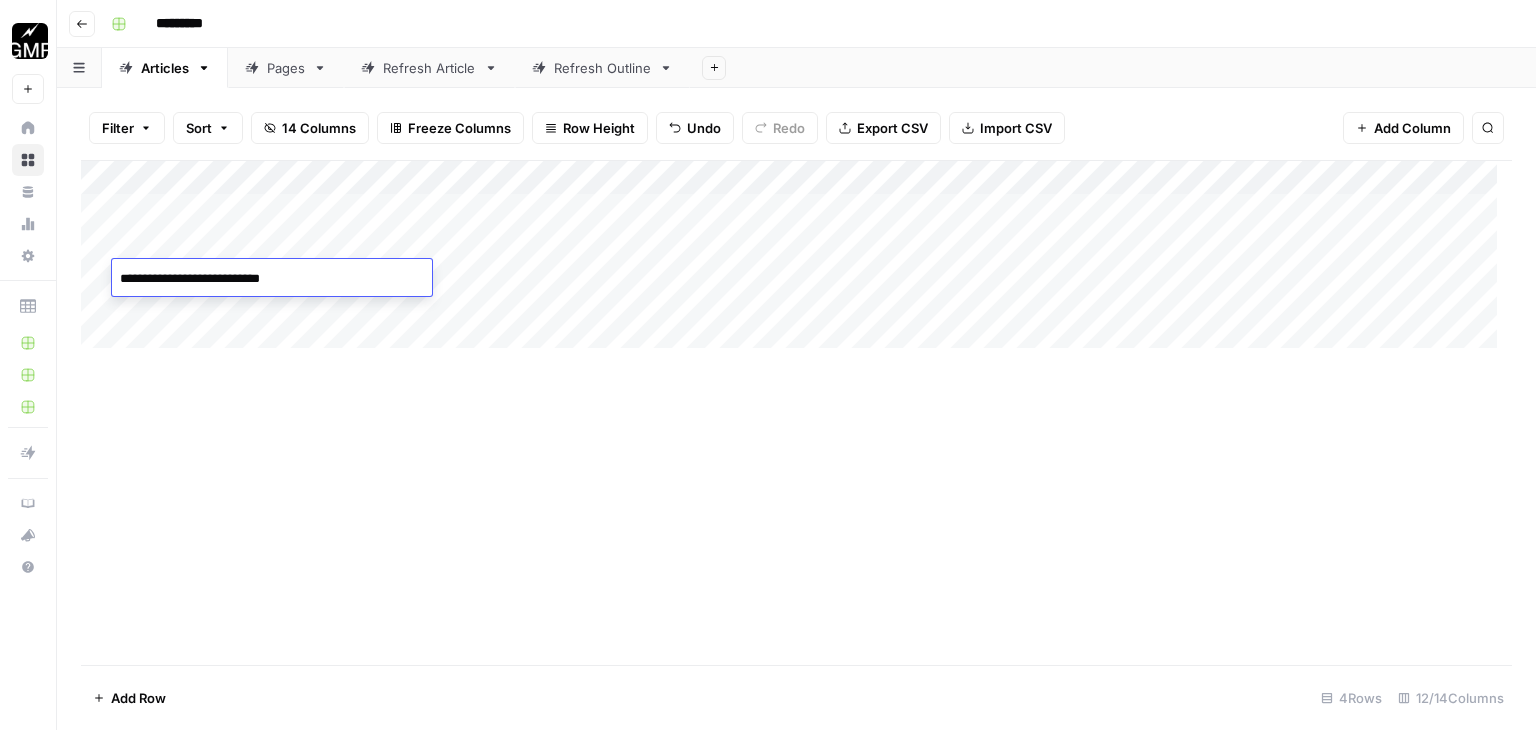 type on "**********" 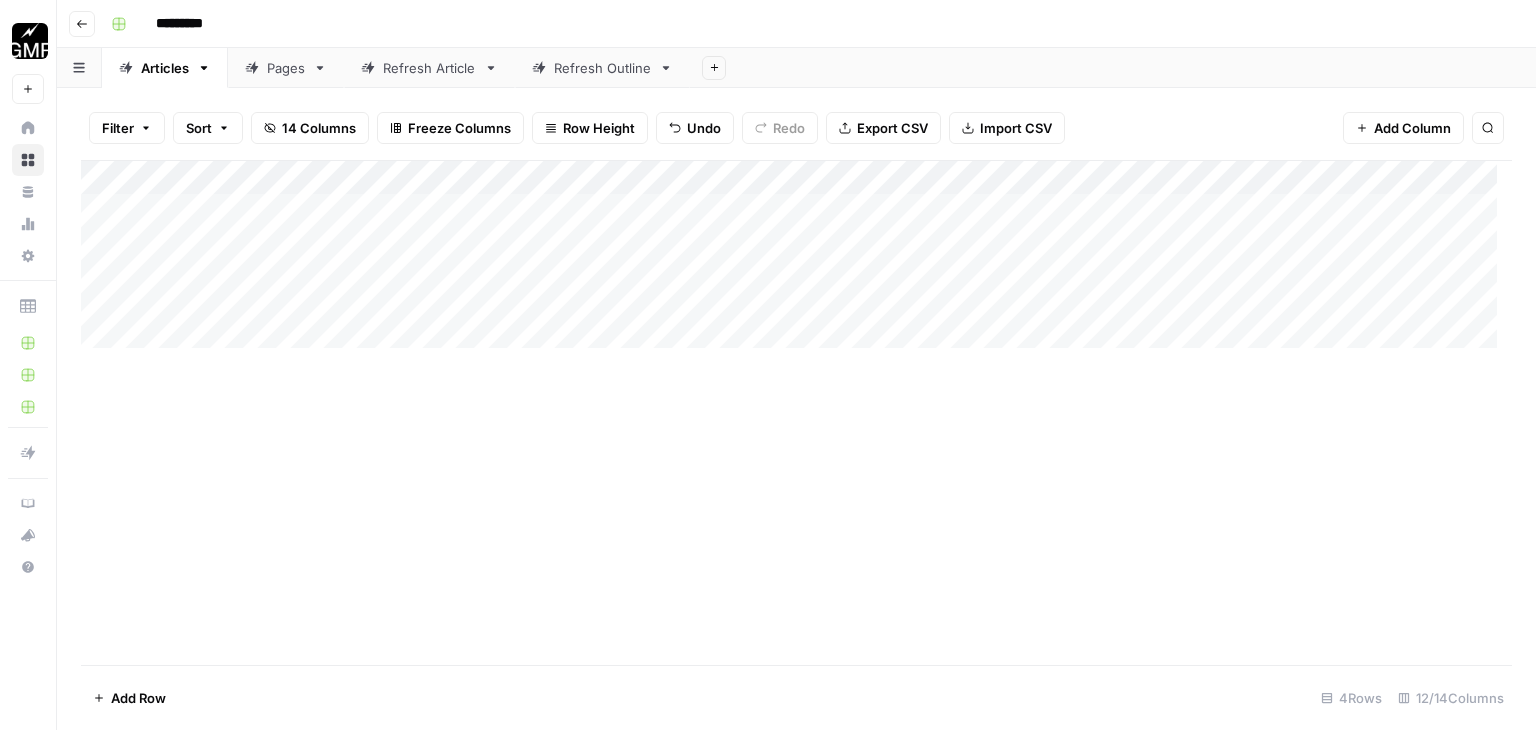 click on "Add Column" at bounding box center [796, 262] 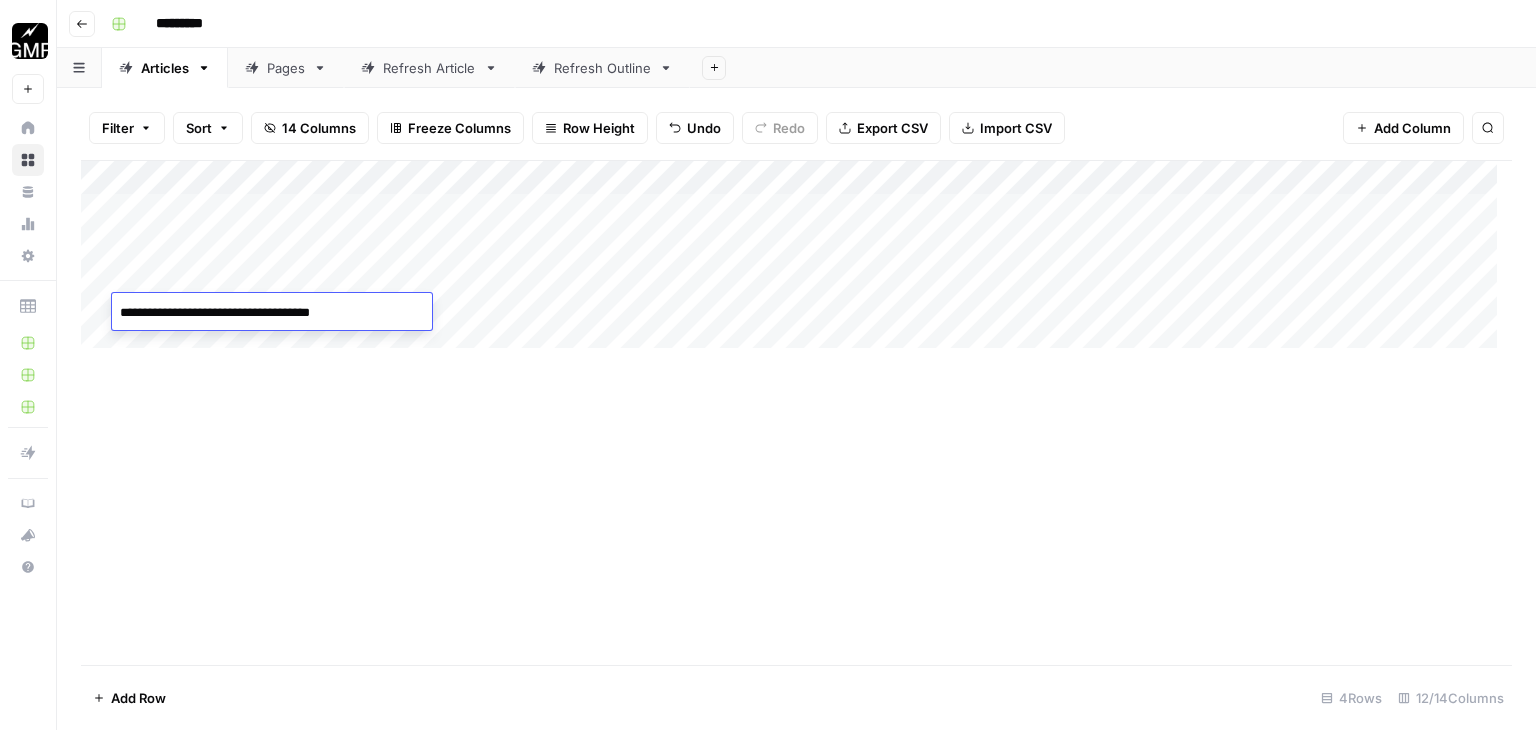 type on "**********" 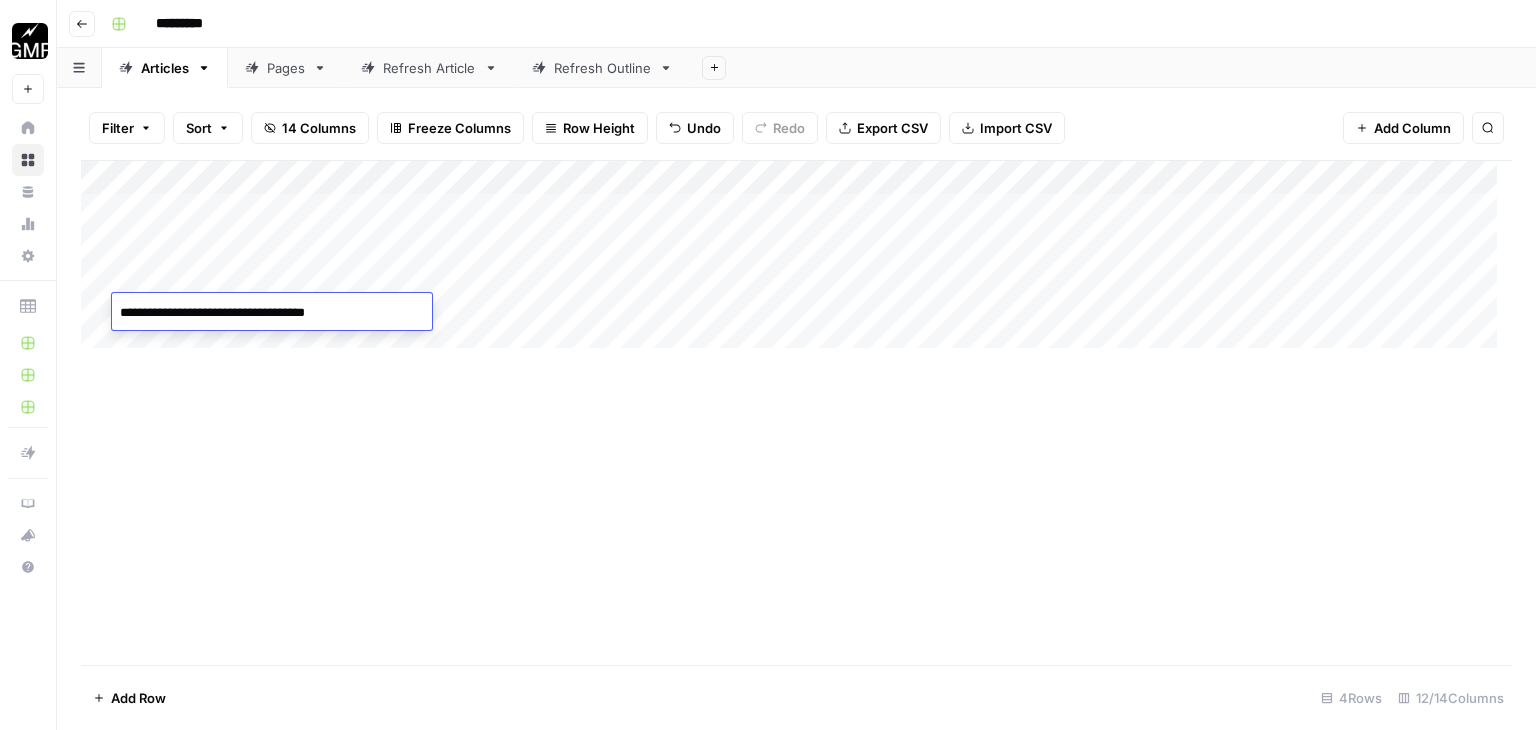 click on "Add Column" at bounding box center (796, 412) 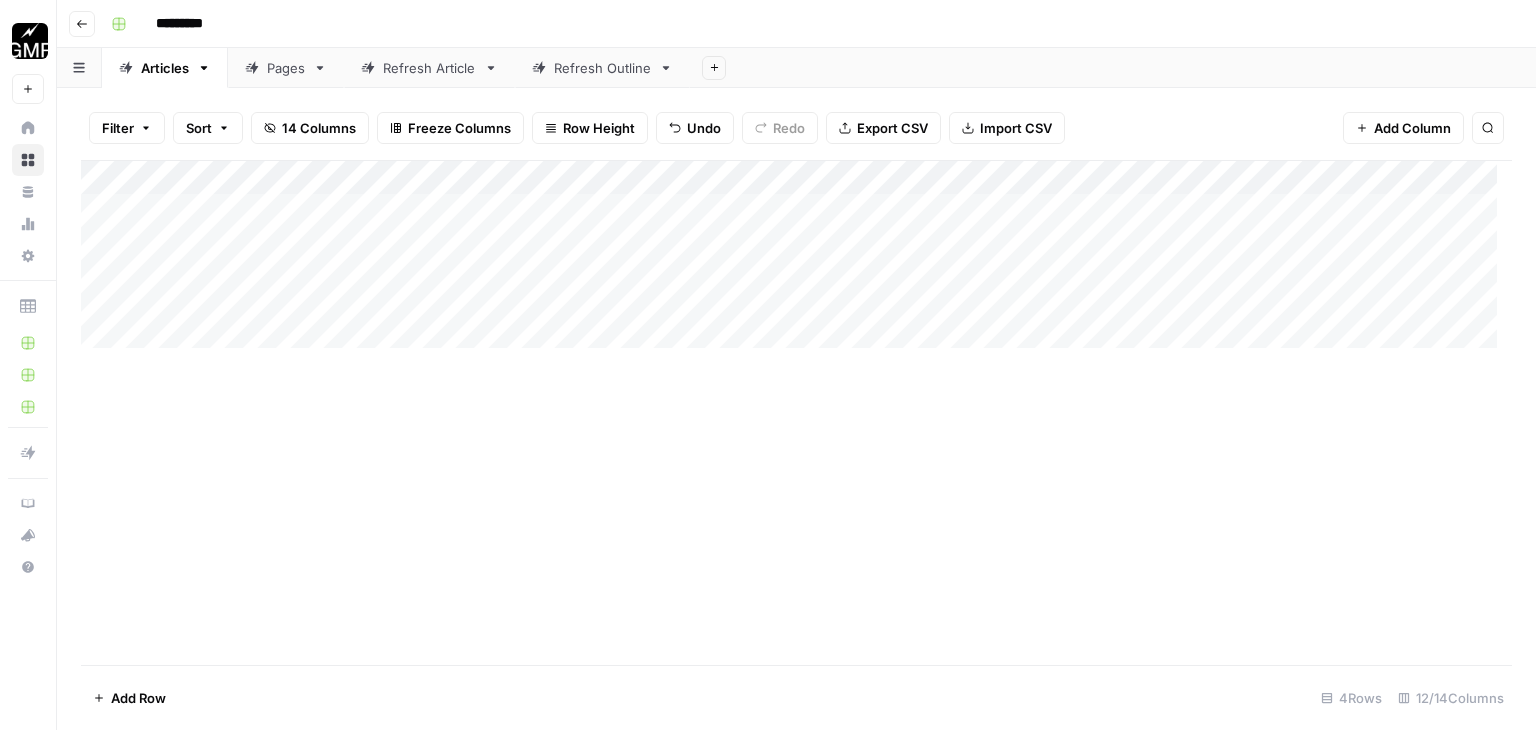 click on "Add Column" at bounding box center [796, 262] 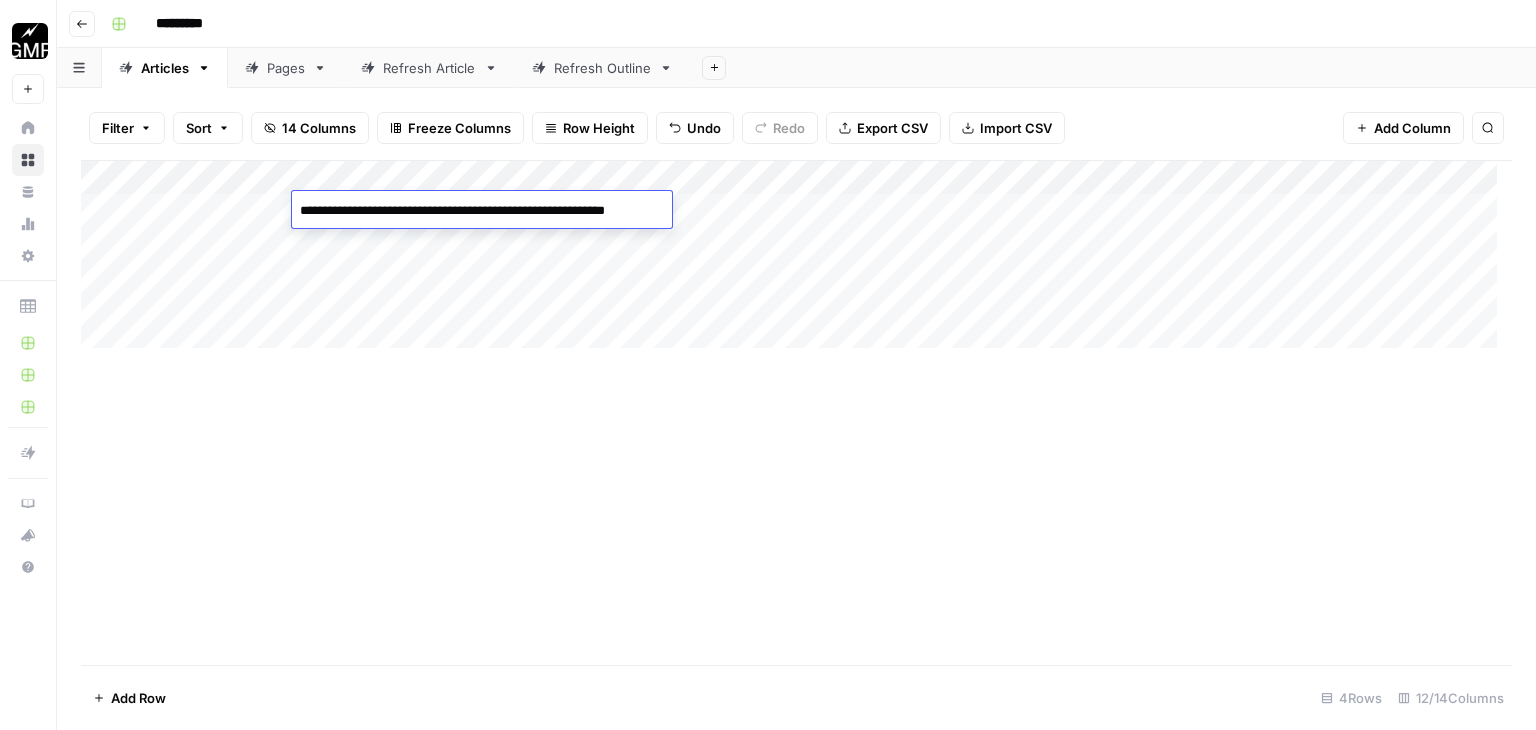 click on "Add Column" at bounding box center (796, 412) 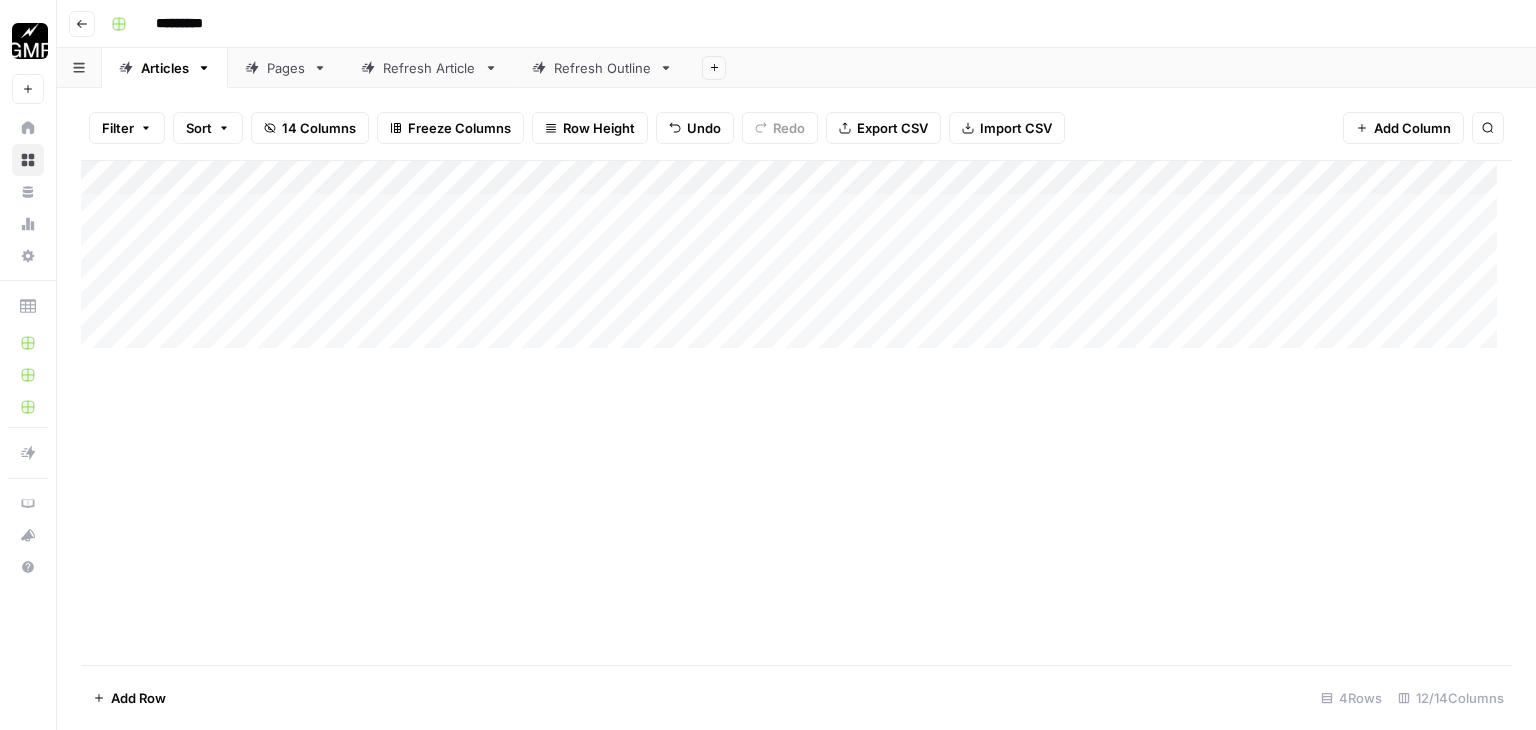 click on "Add Column" at bounding box center (796, 262) 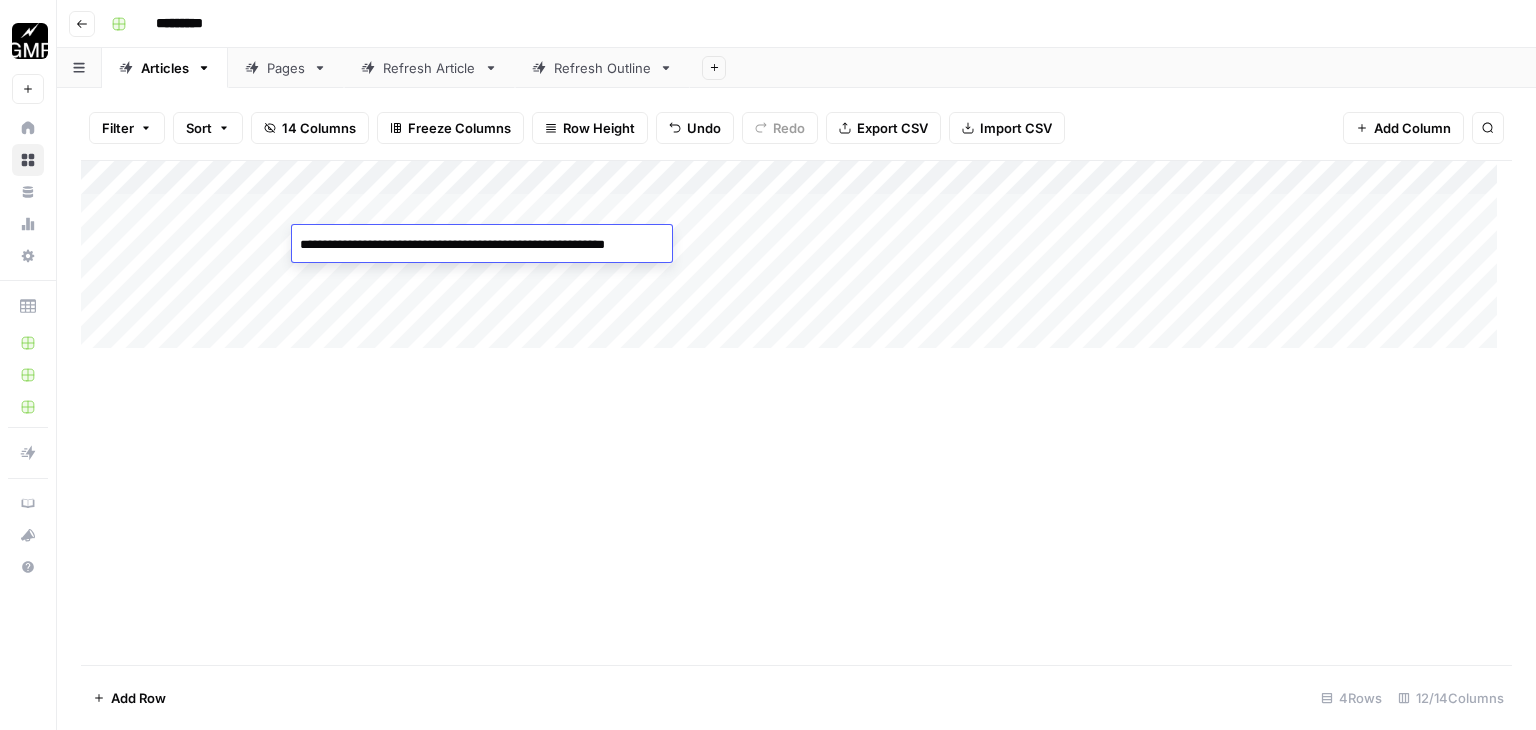 drag, startPoint x: 652, startPoint y: 245, endPoint x: 492, endPoint y: 245, distance: 160 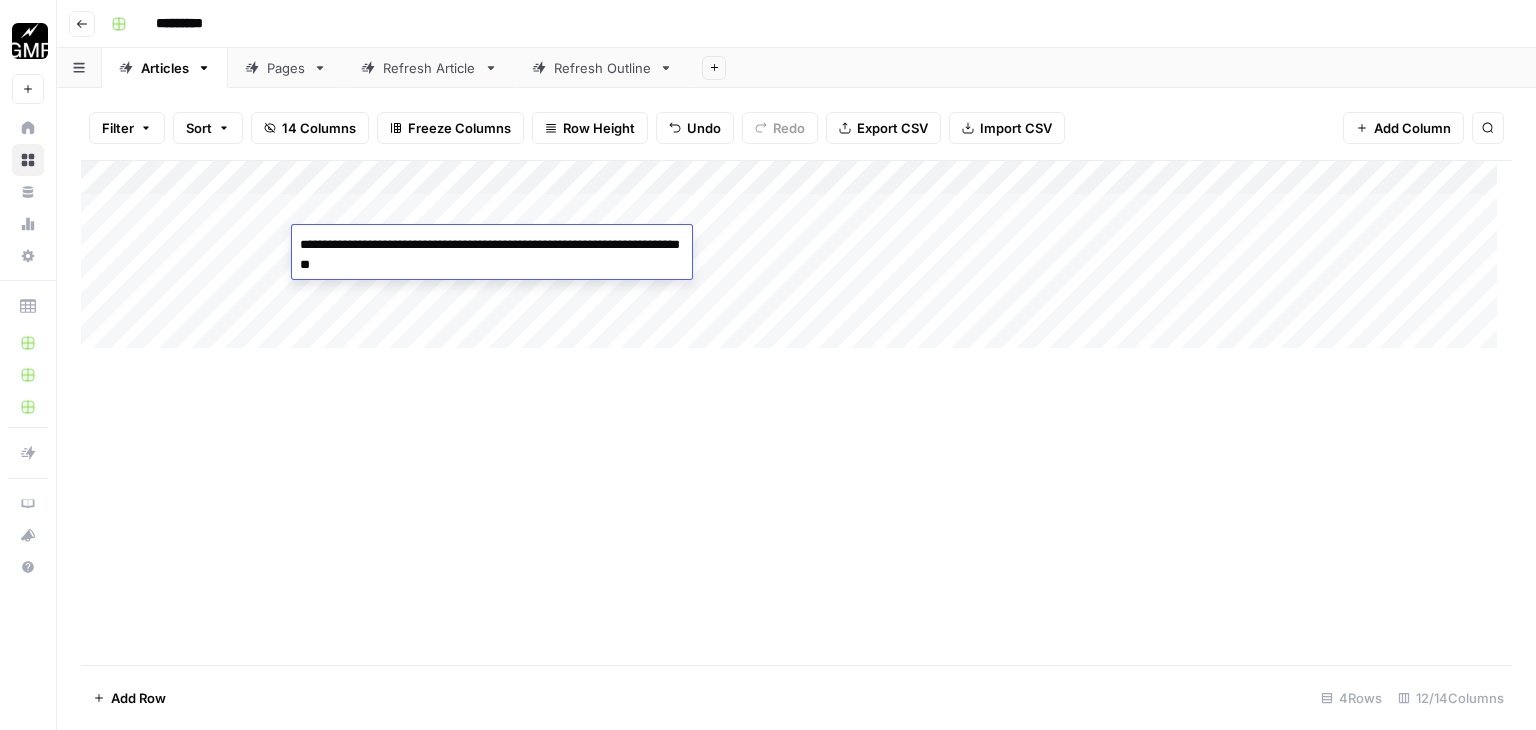 type on "**********" 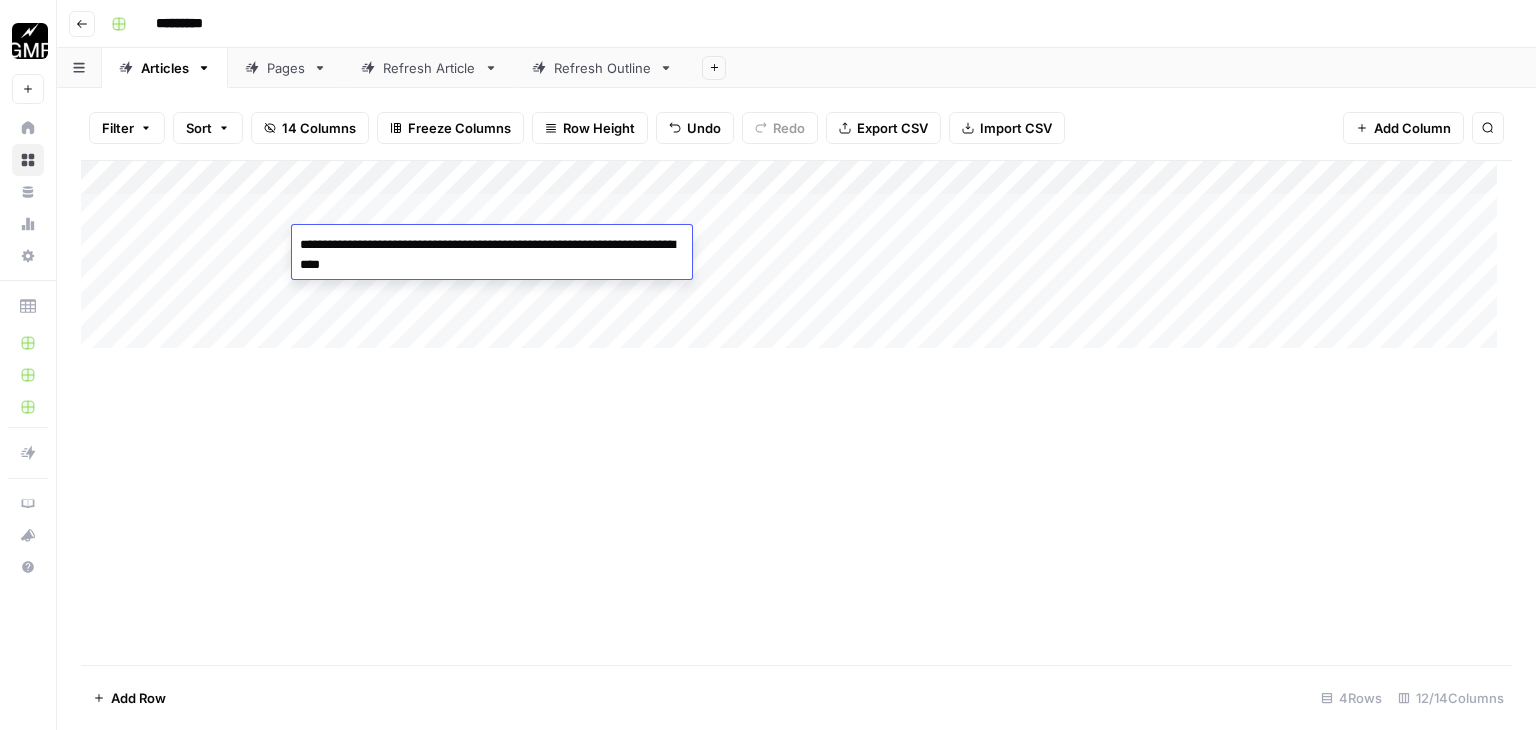 click on "Add Column" at bounding box center (796, 412) 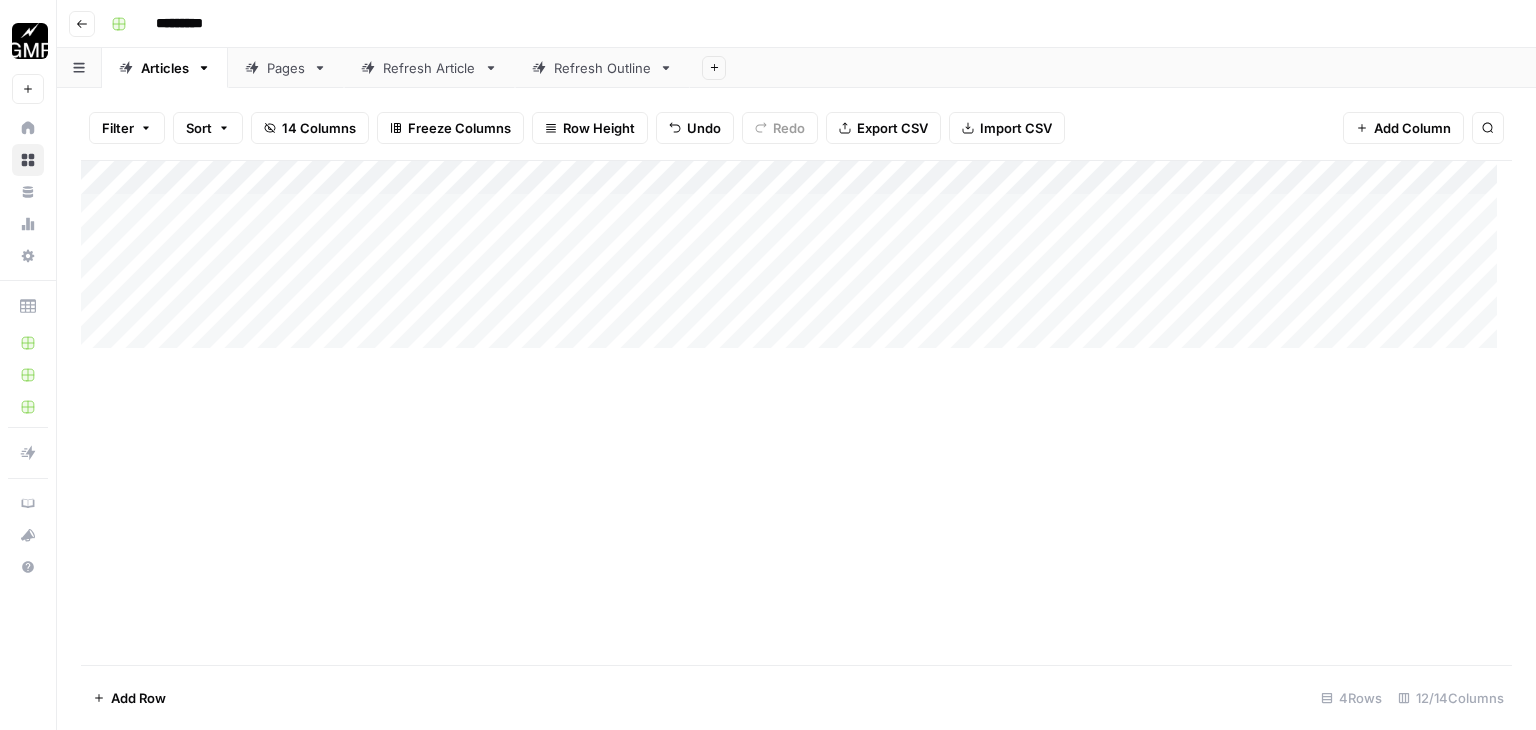 click on "Add Column" at bounding box center [796, 262] 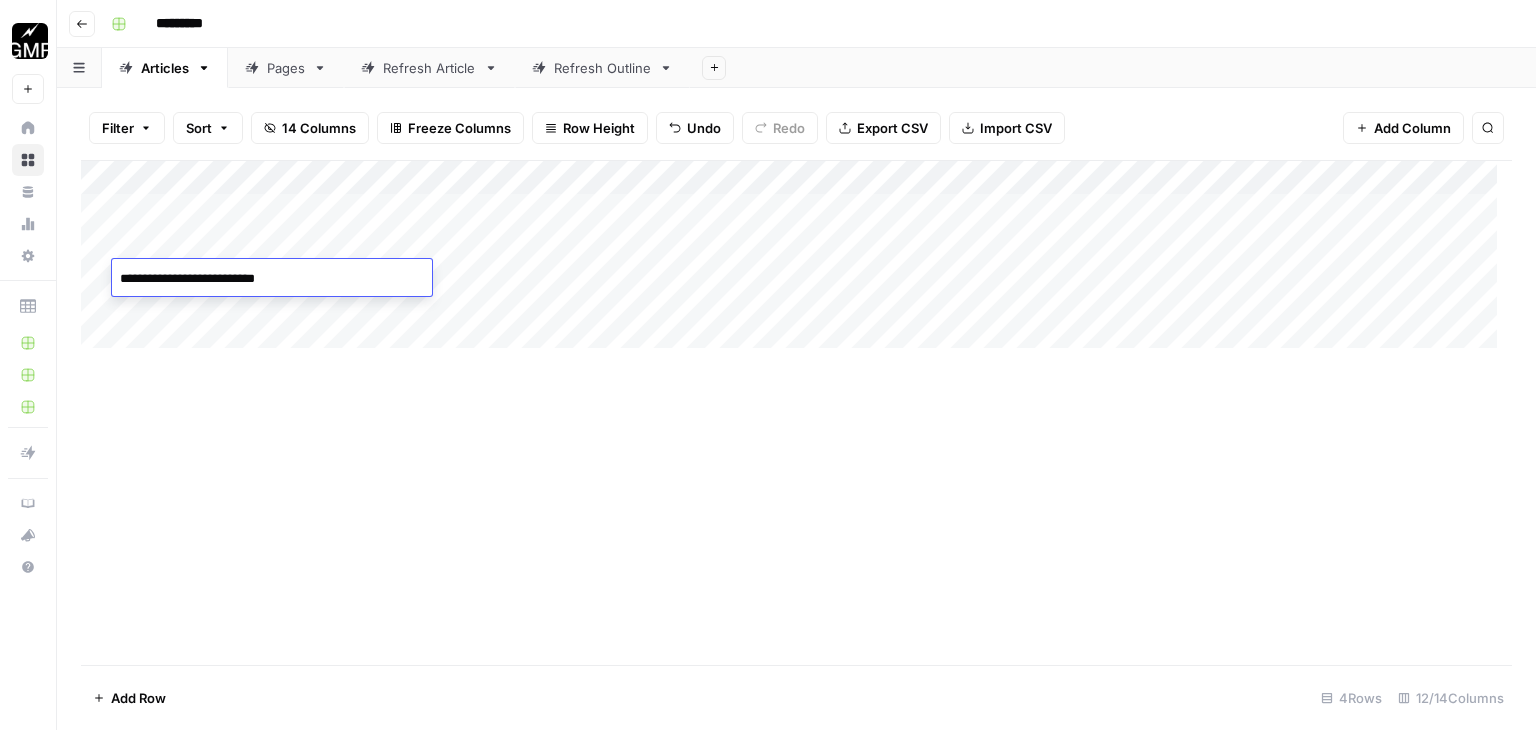 click on "**********" at bounding box center (272, 279) 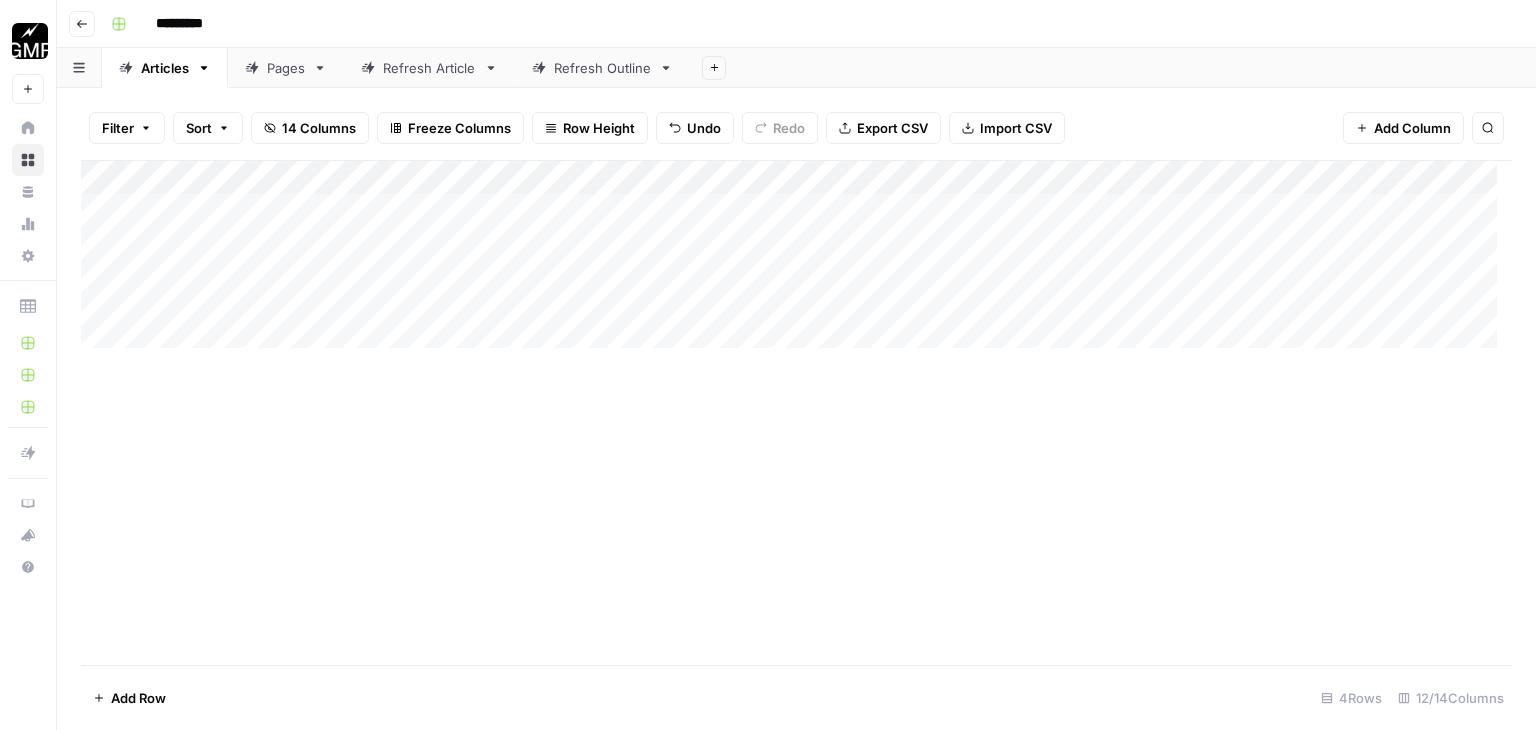 click on "Add Column" at bounding box center [796, 262] 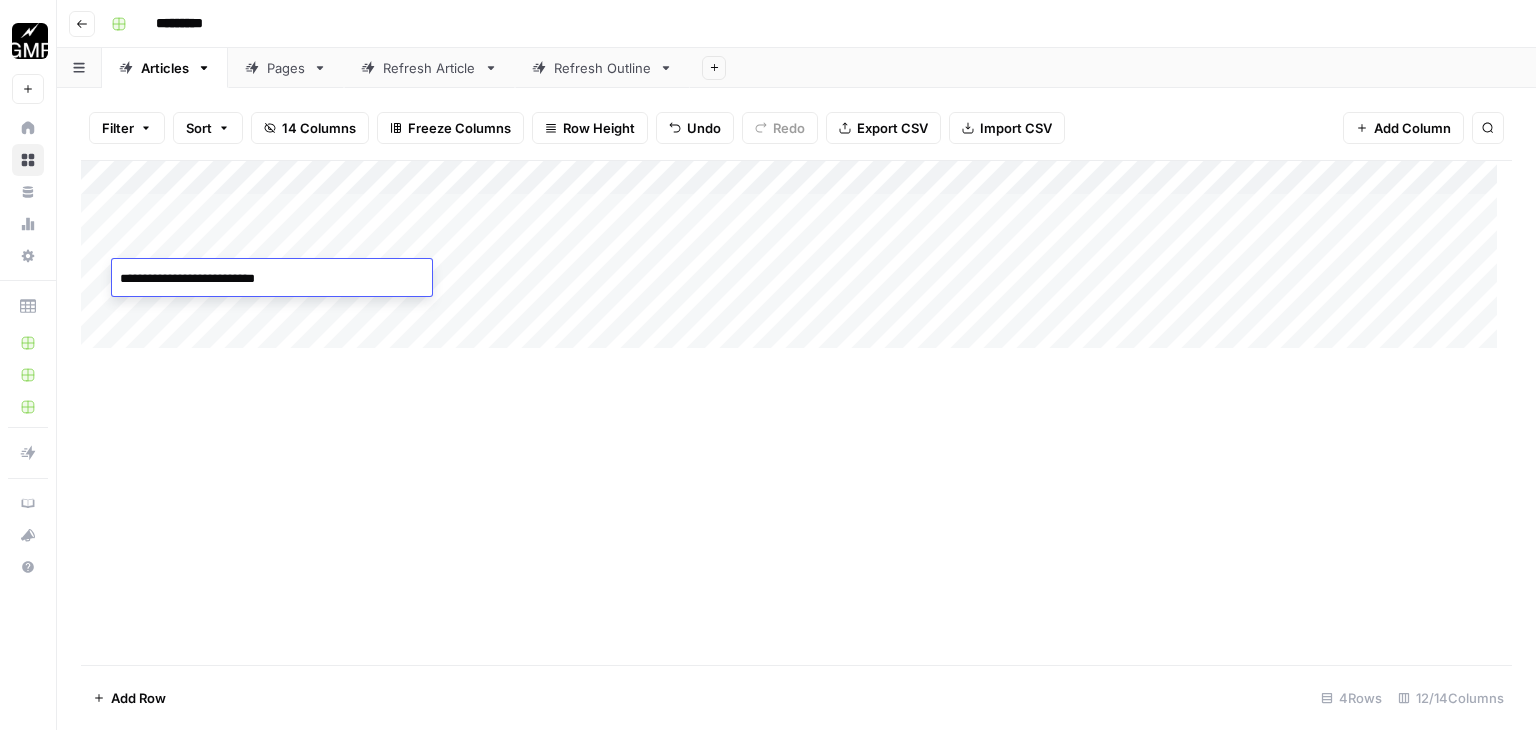 click on "**********" at bounding box center [272, 279] 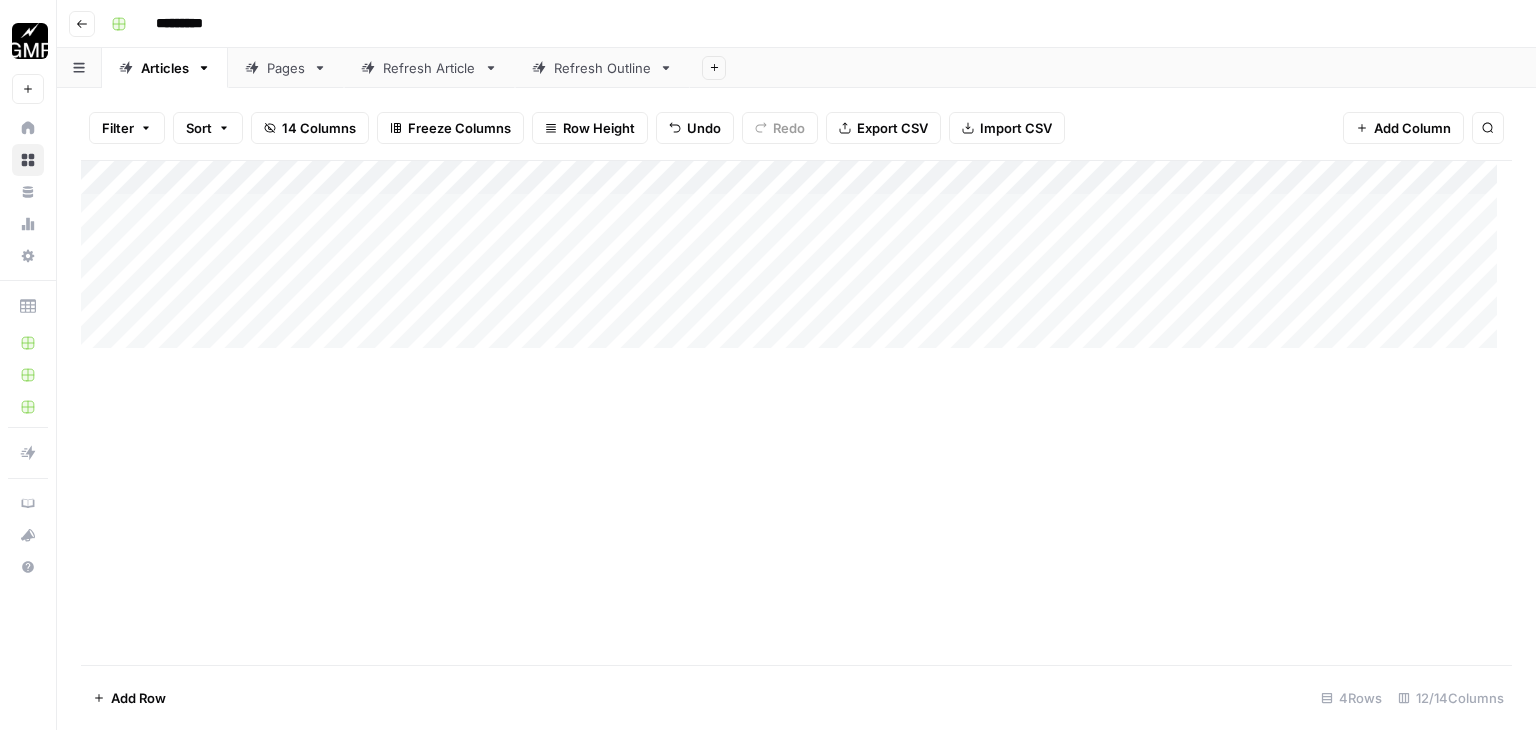 click on "Add Column" at bounding box center (796, 412) 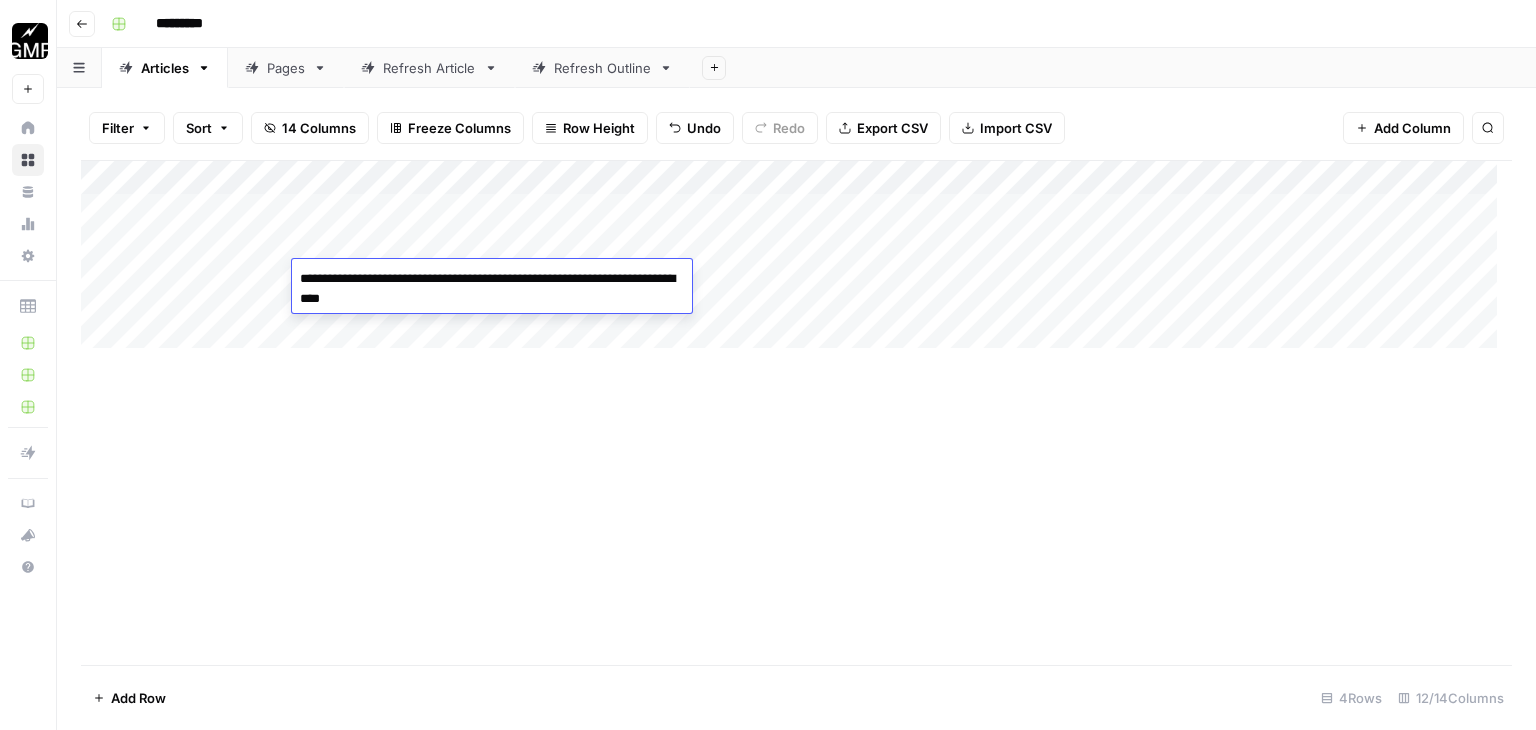 drag, startPoint x: 469, startPoint y: 281, endPoint x: 376, endPoint y: 302, distance: 95.34149 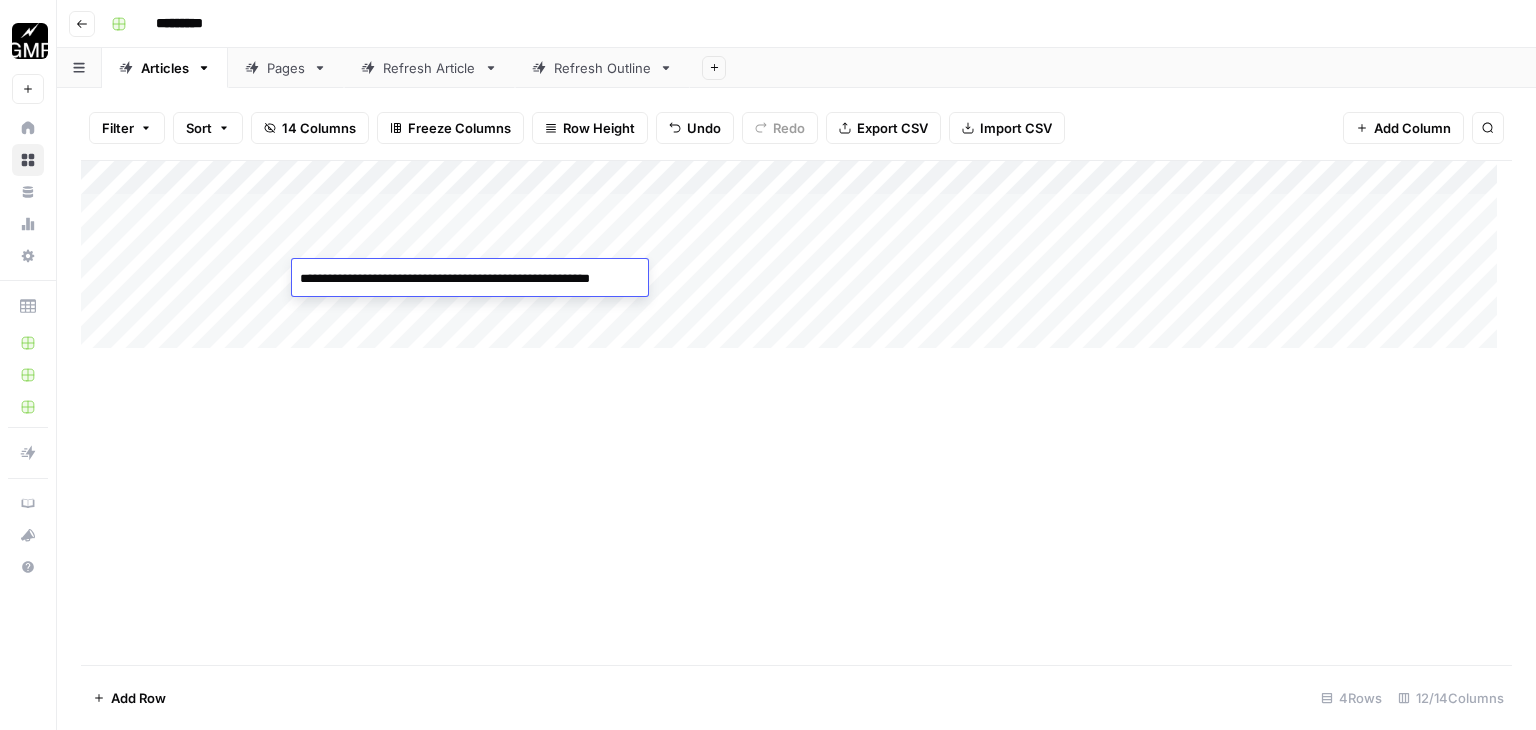 click on "Add Column" at bounding box center (796, 412) 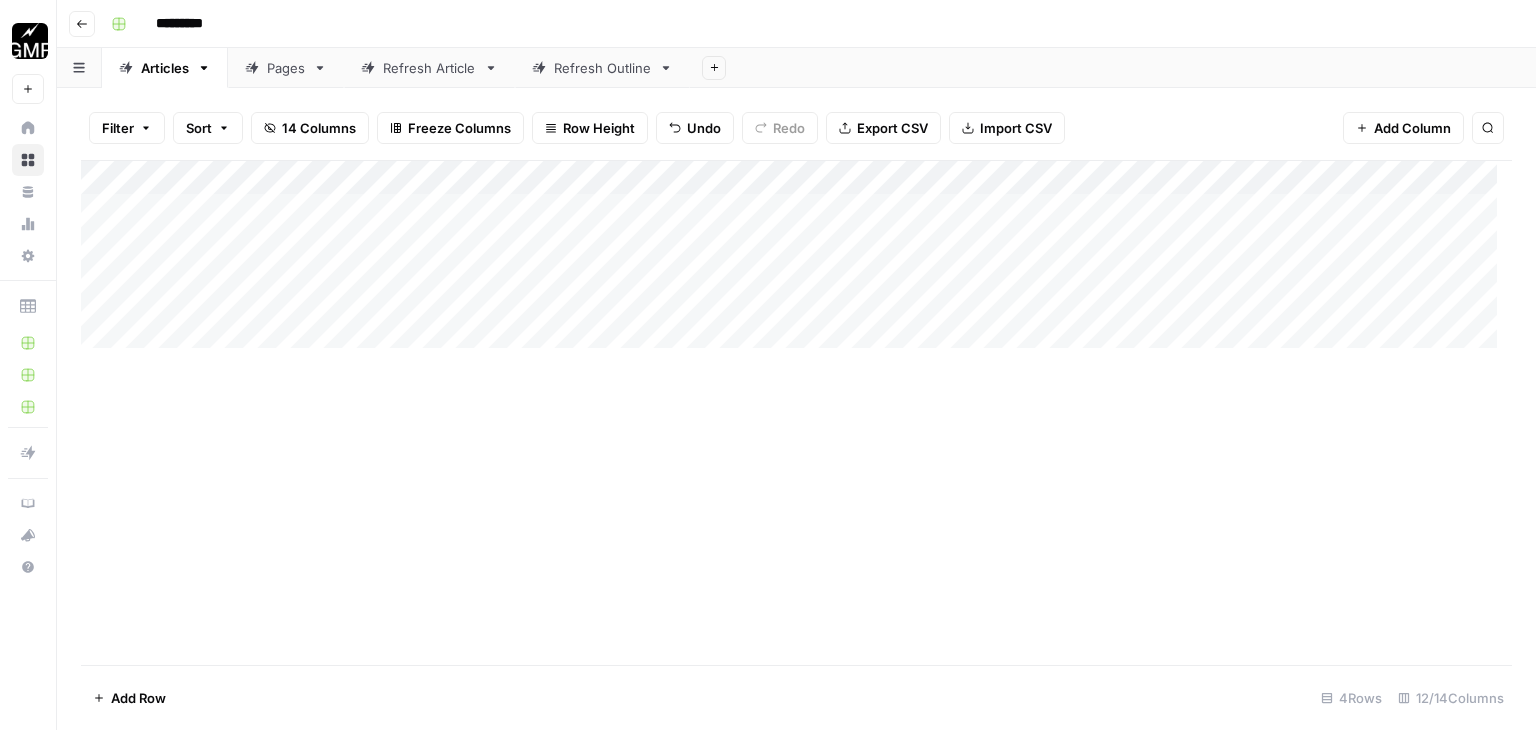 click on "Add Column" at bounding box center (796, 262) 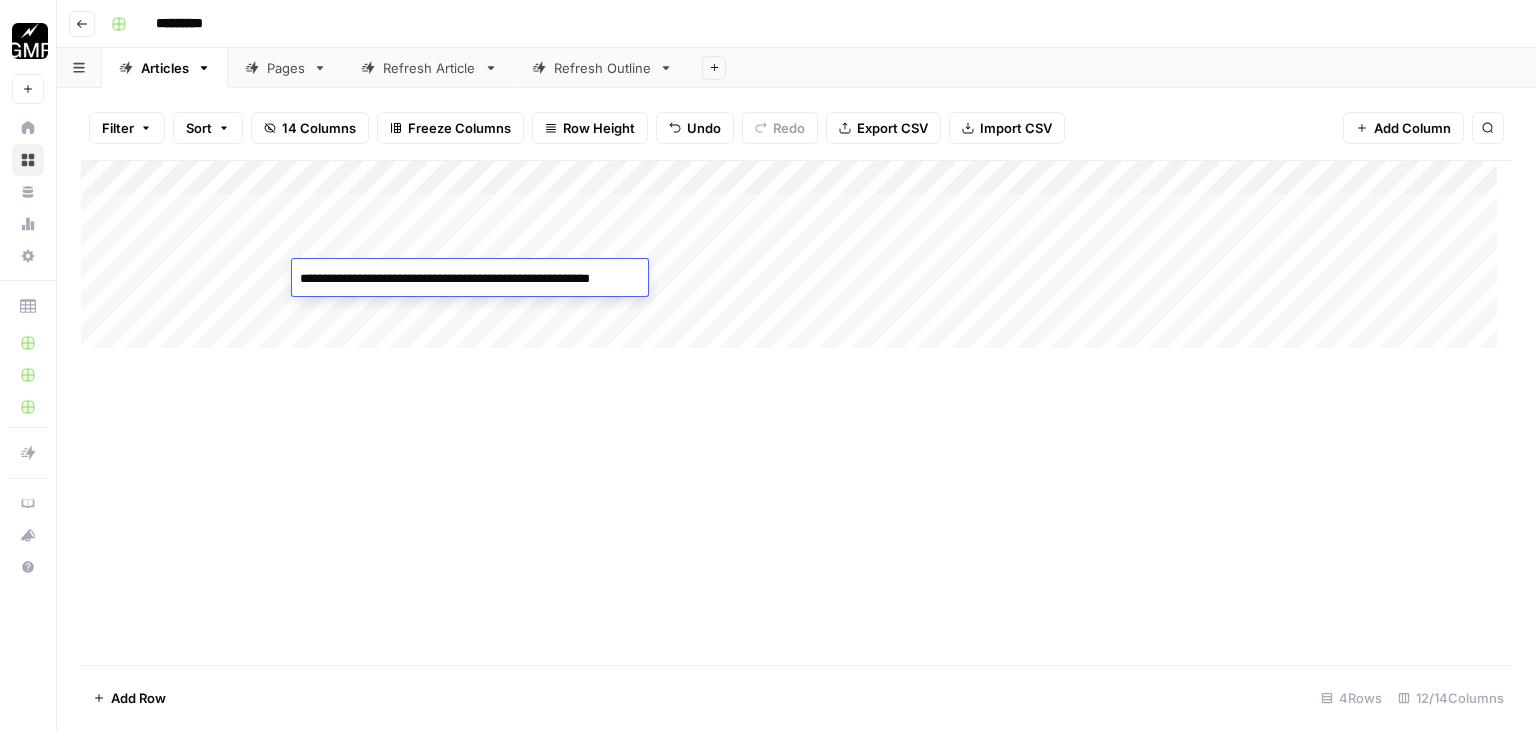 click on "**********" at bounding box center [468, 279] 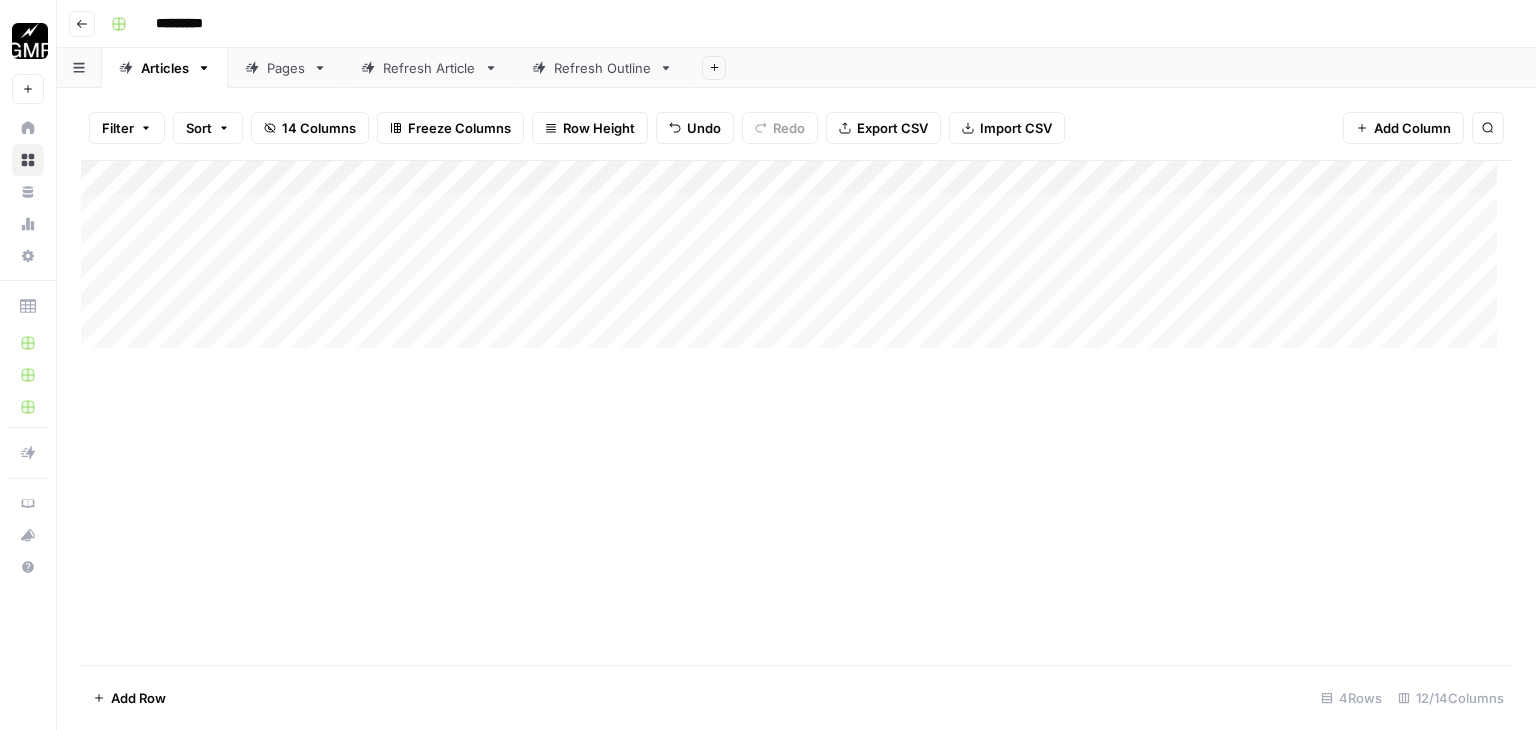 click on "Add Column" at bounding box center [796, 262] 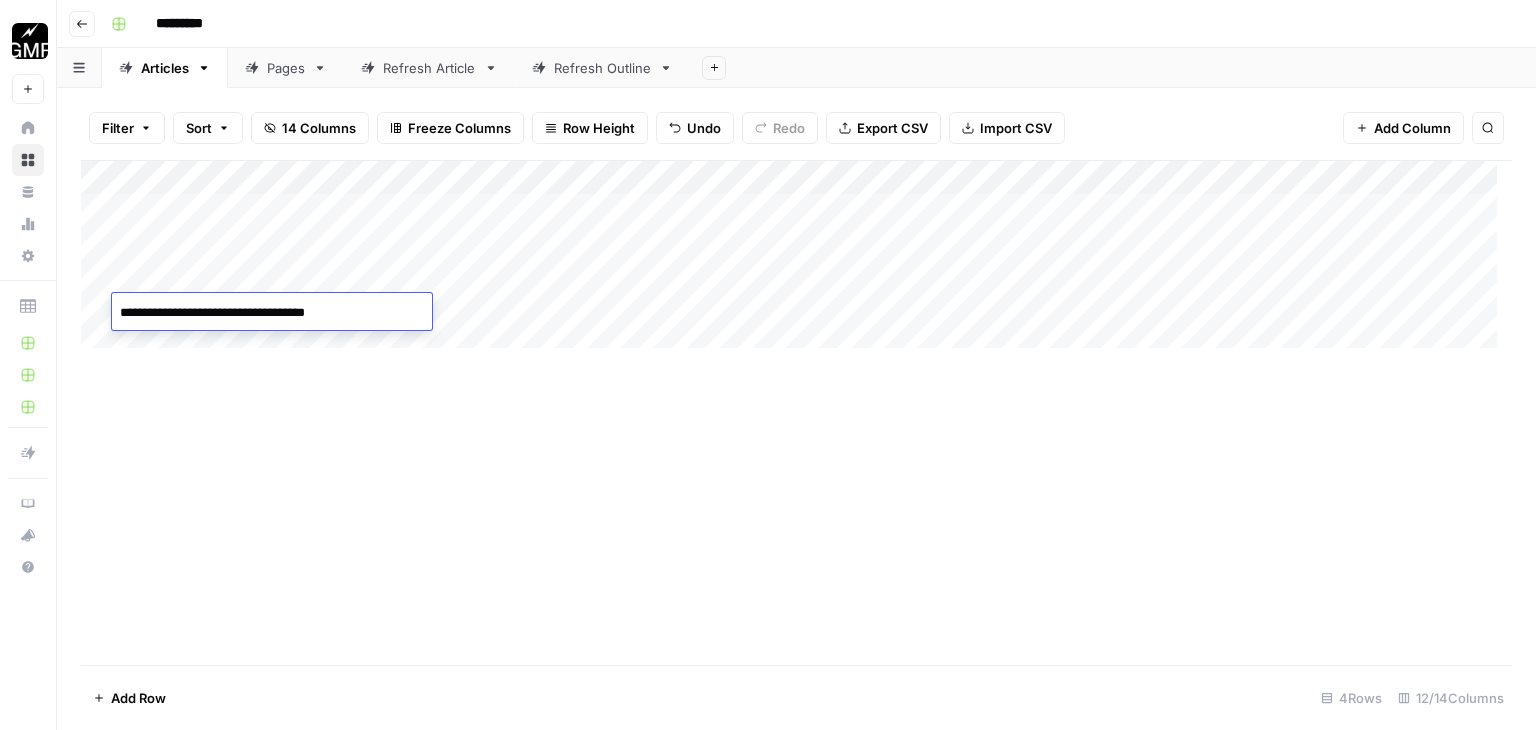 click on "**********" at bounding box center (272, 313) 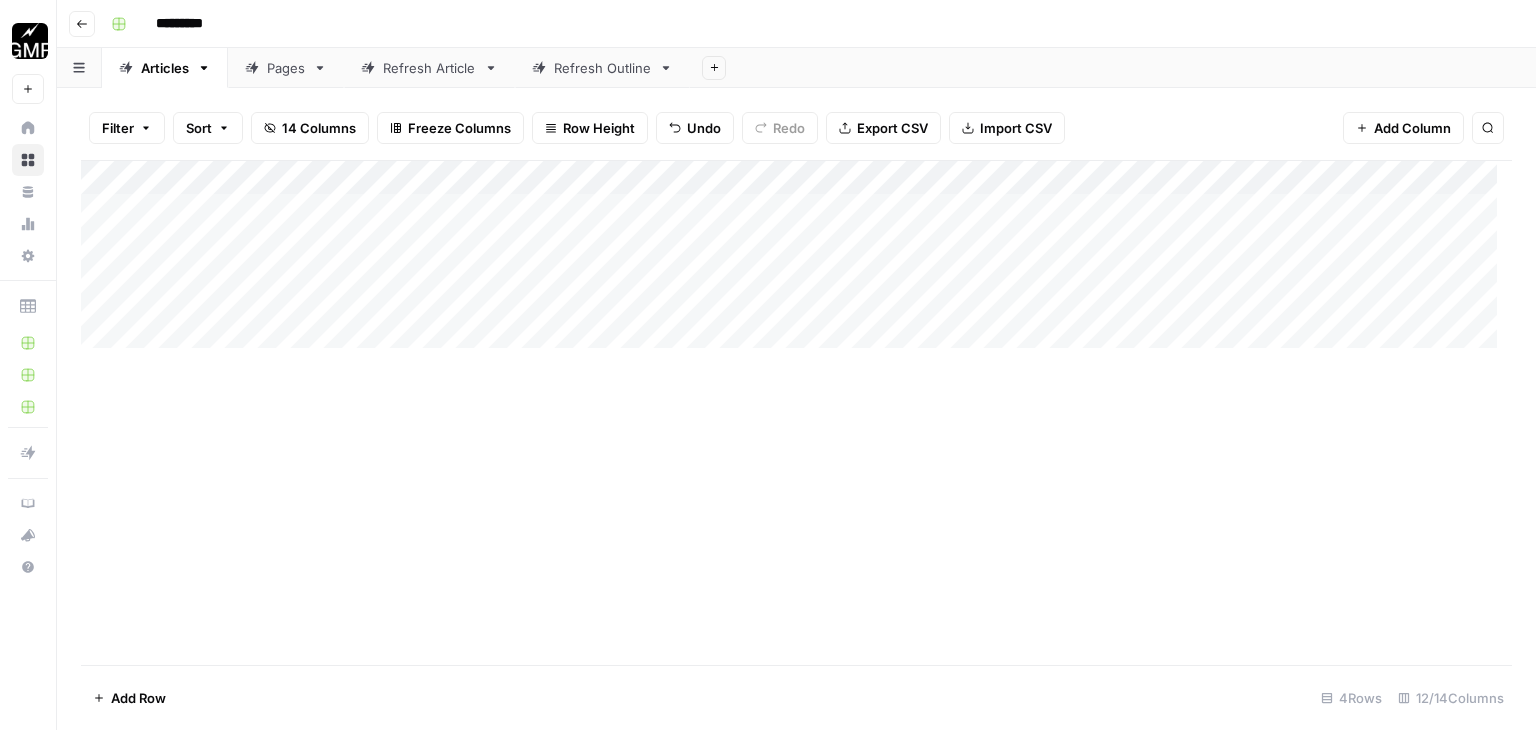 click on "Add Column" at bounding box center (796, 262) 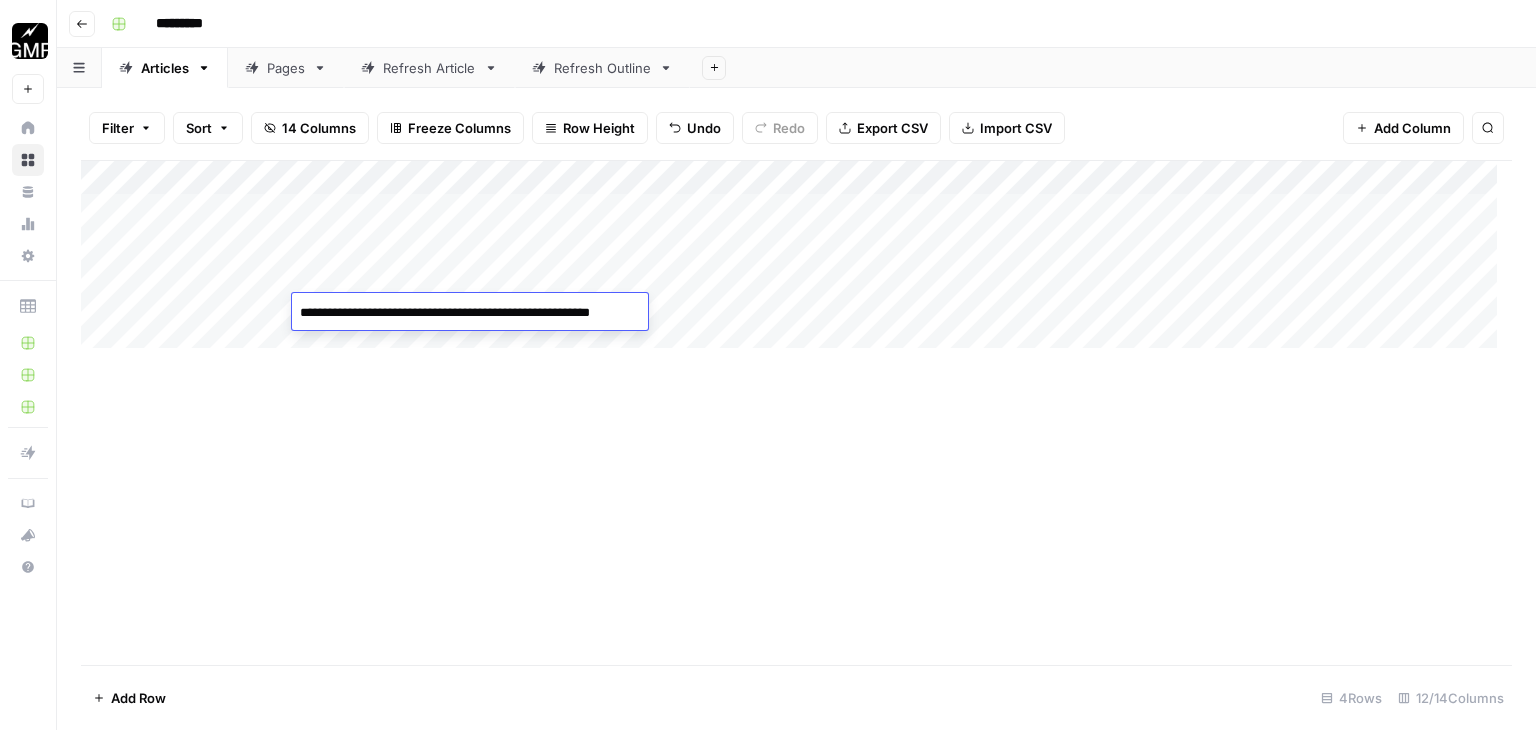 drag, startPoint x: 625, startPoint y: 312, endPoint x: 471, endPoint y: 313, distance: 154.00325 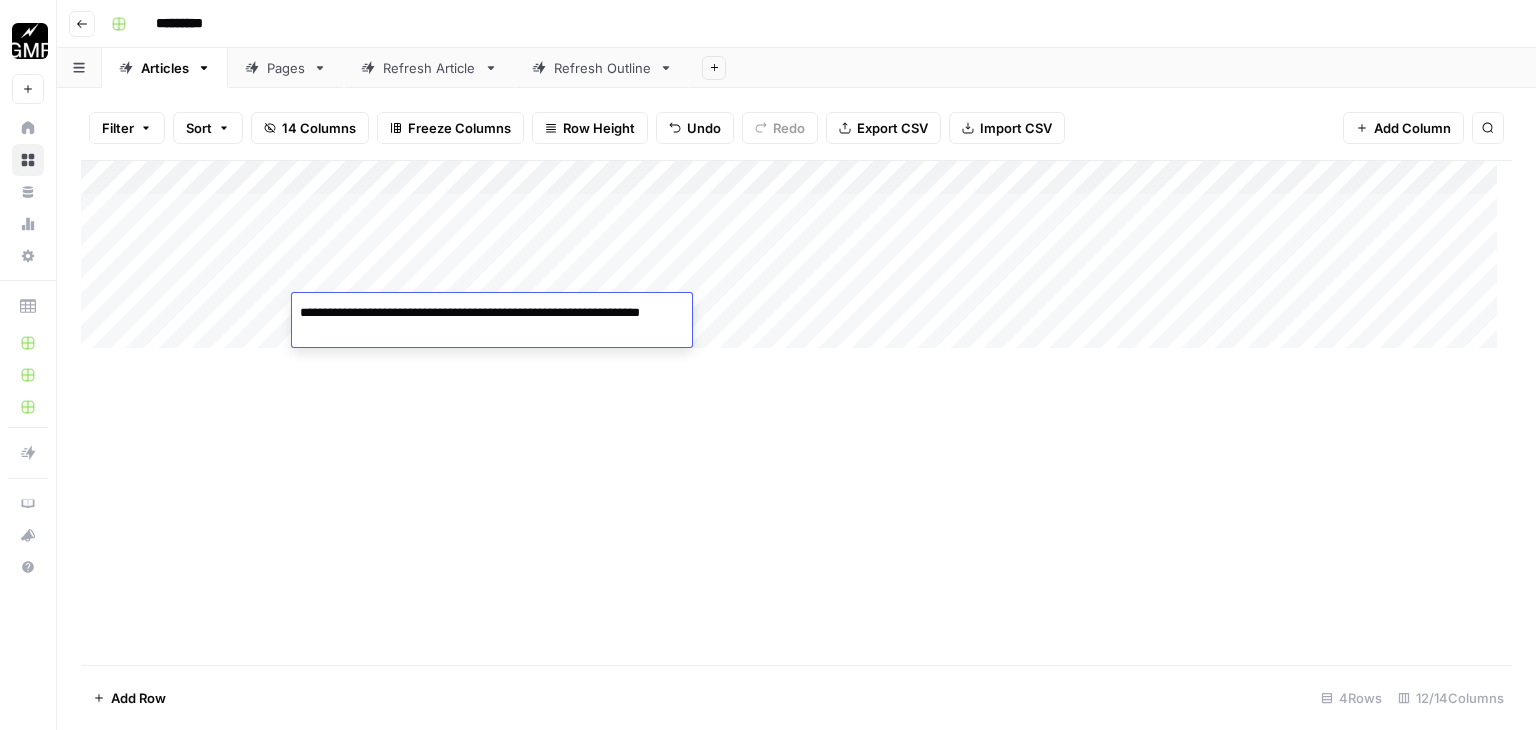 click on "Add Column" at bounding box center (796, 412) 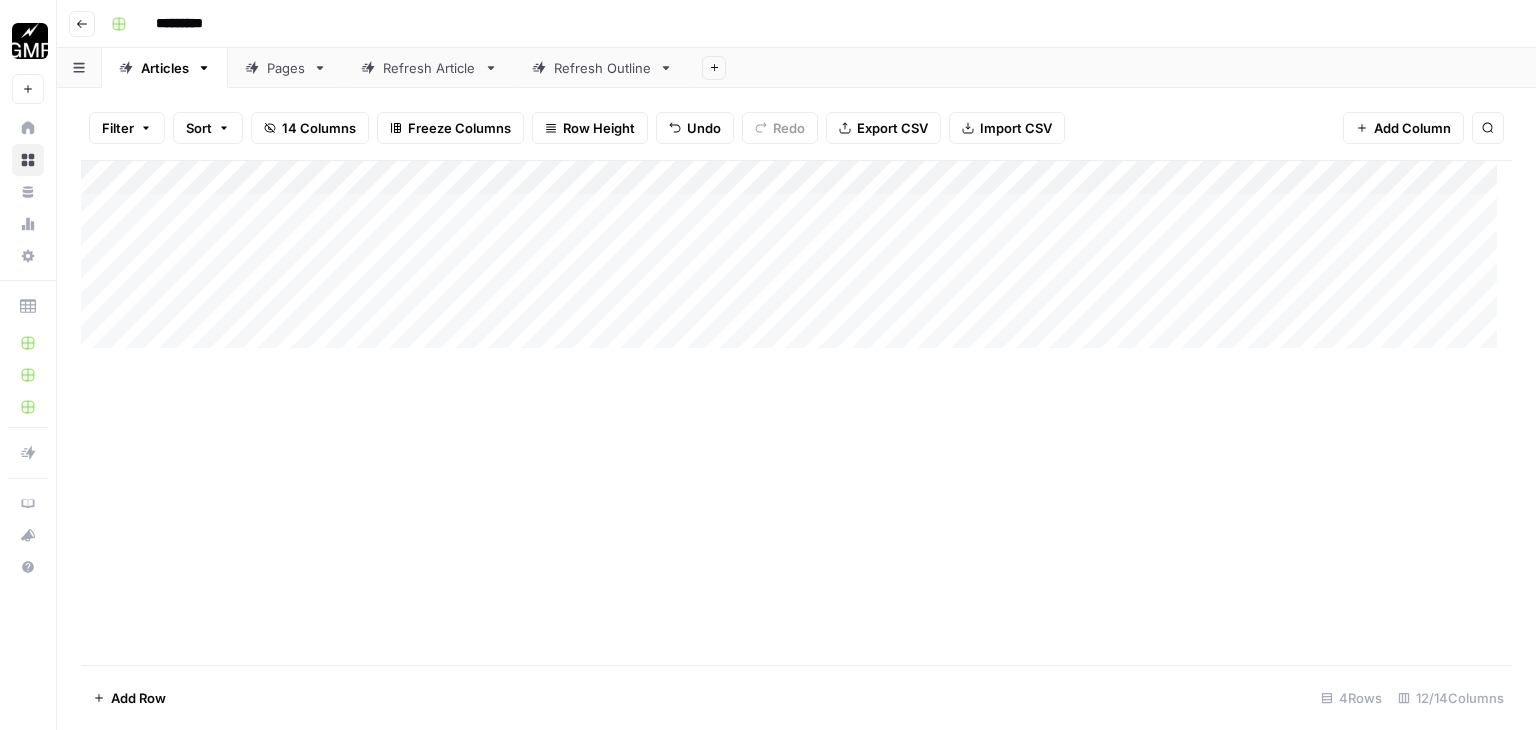 click on "Add Column" at bounding box center [796, 262] 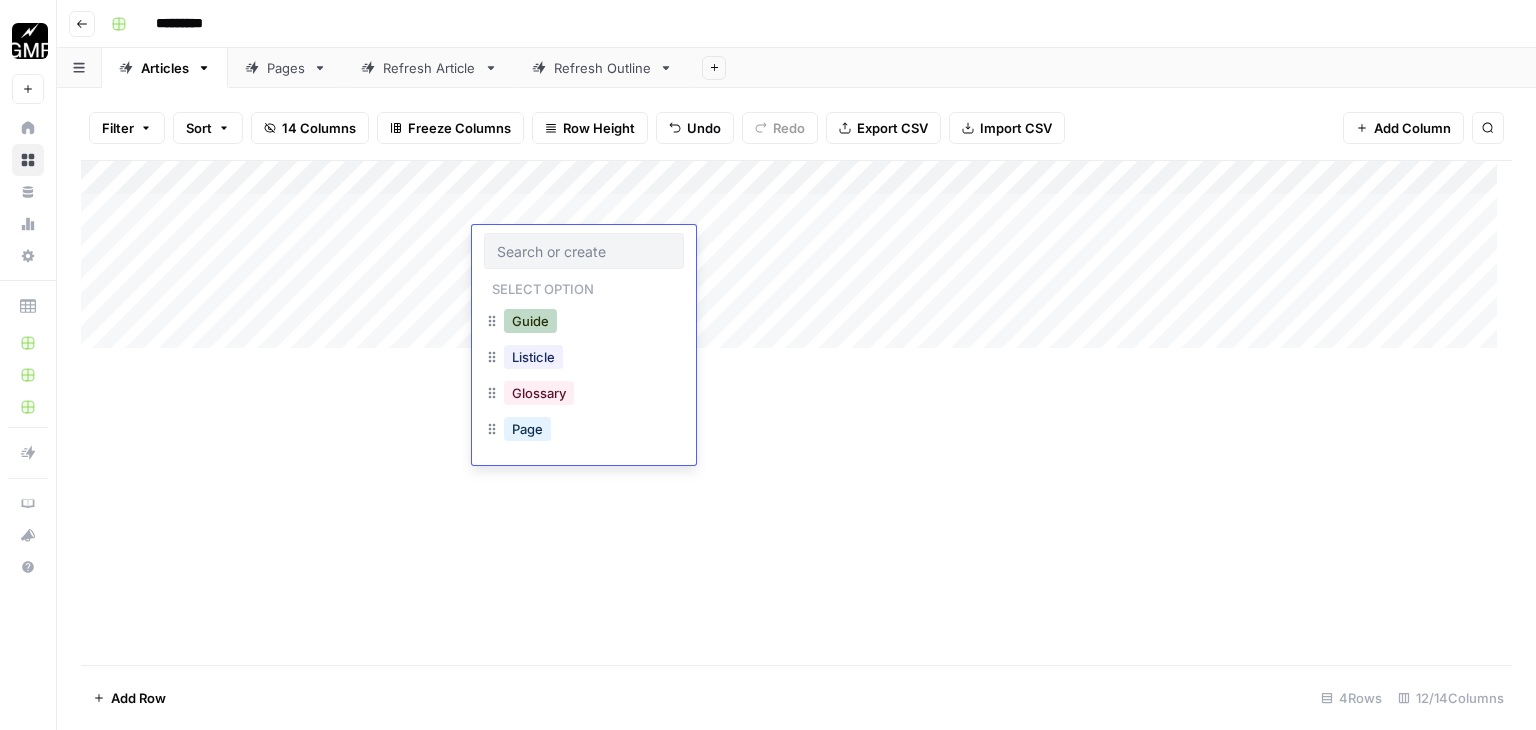 click on "Guide" at bounding box center (530, 321) 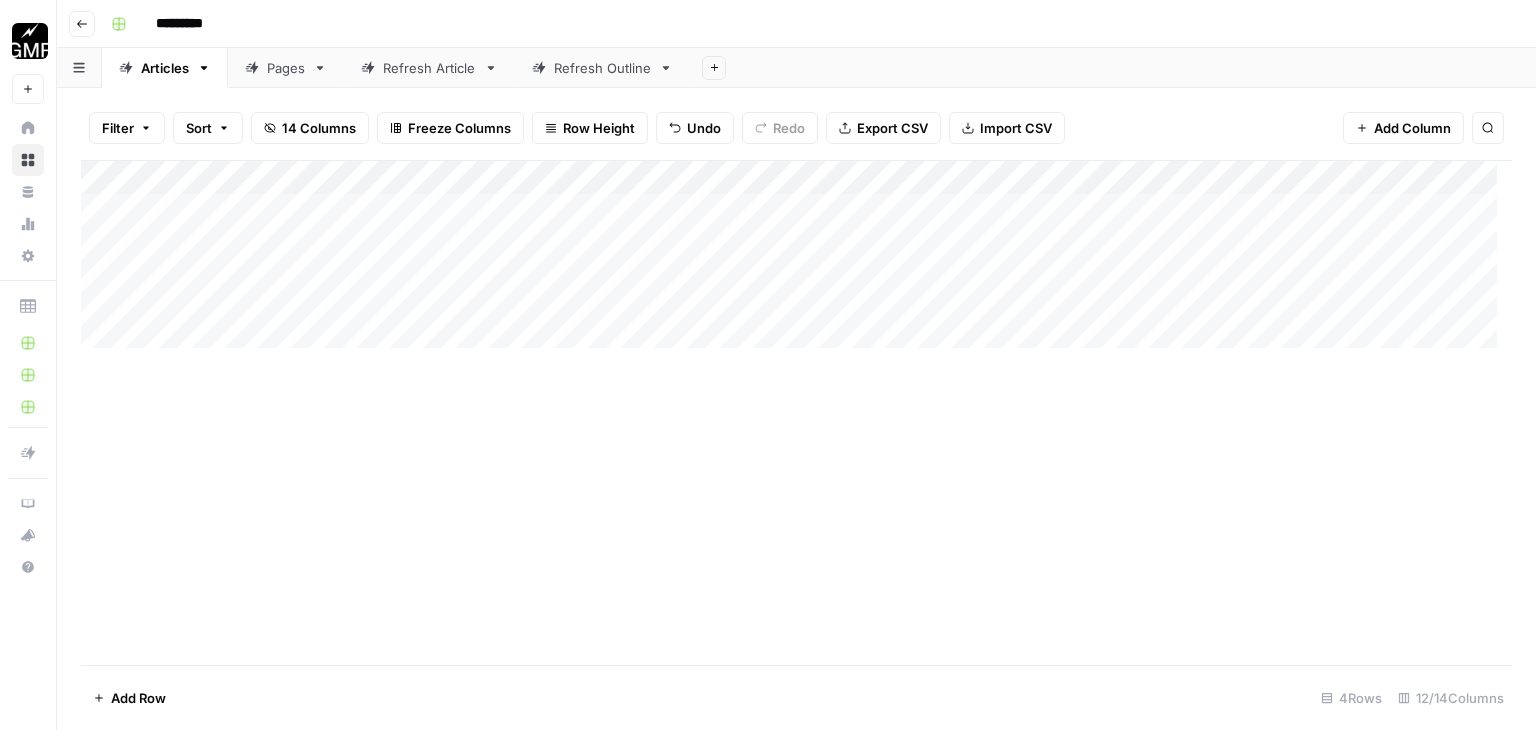 click on "Add Column" at bounding box center (796, 262) 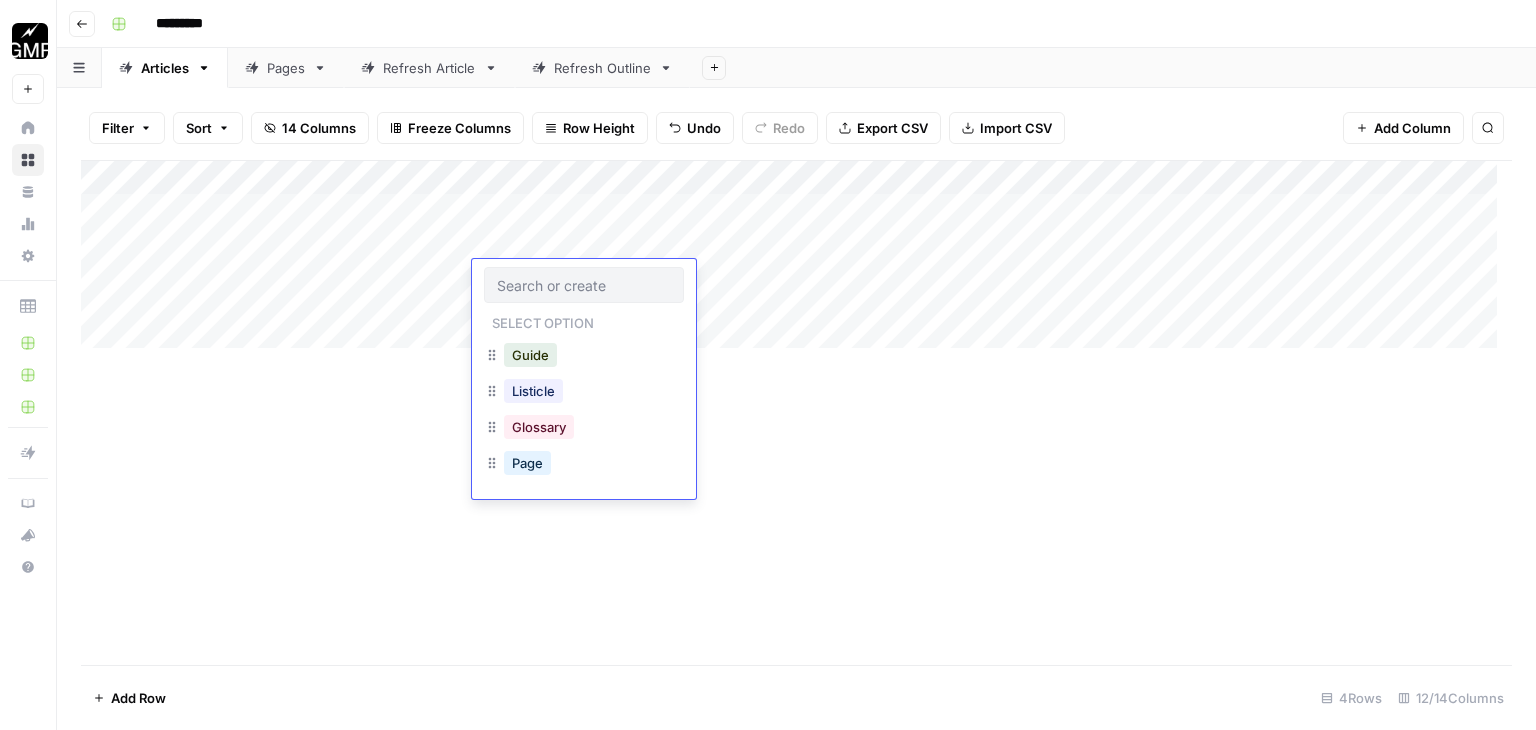 click at bounding box center (584, 285) 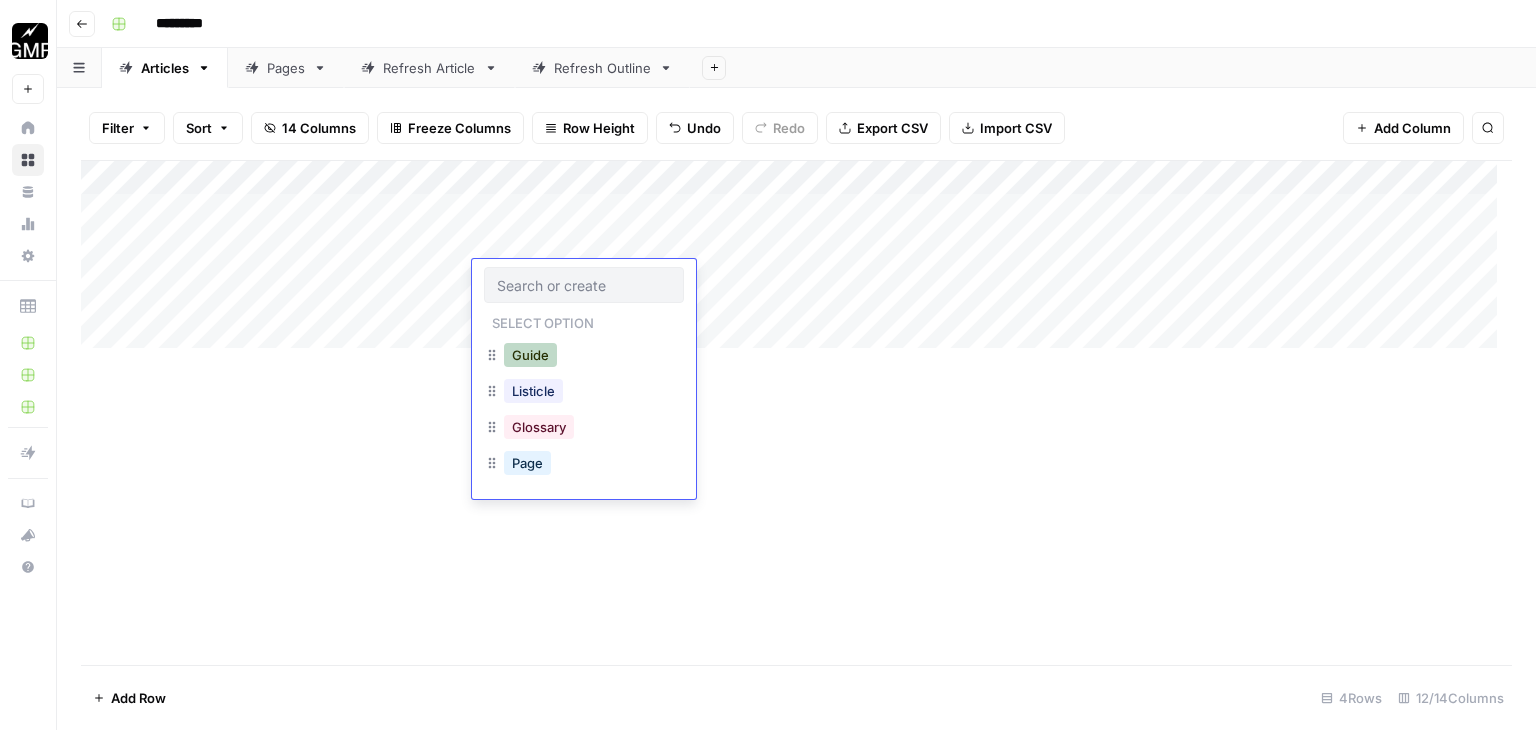 click on "Guide" at bounding box center [530, 355] 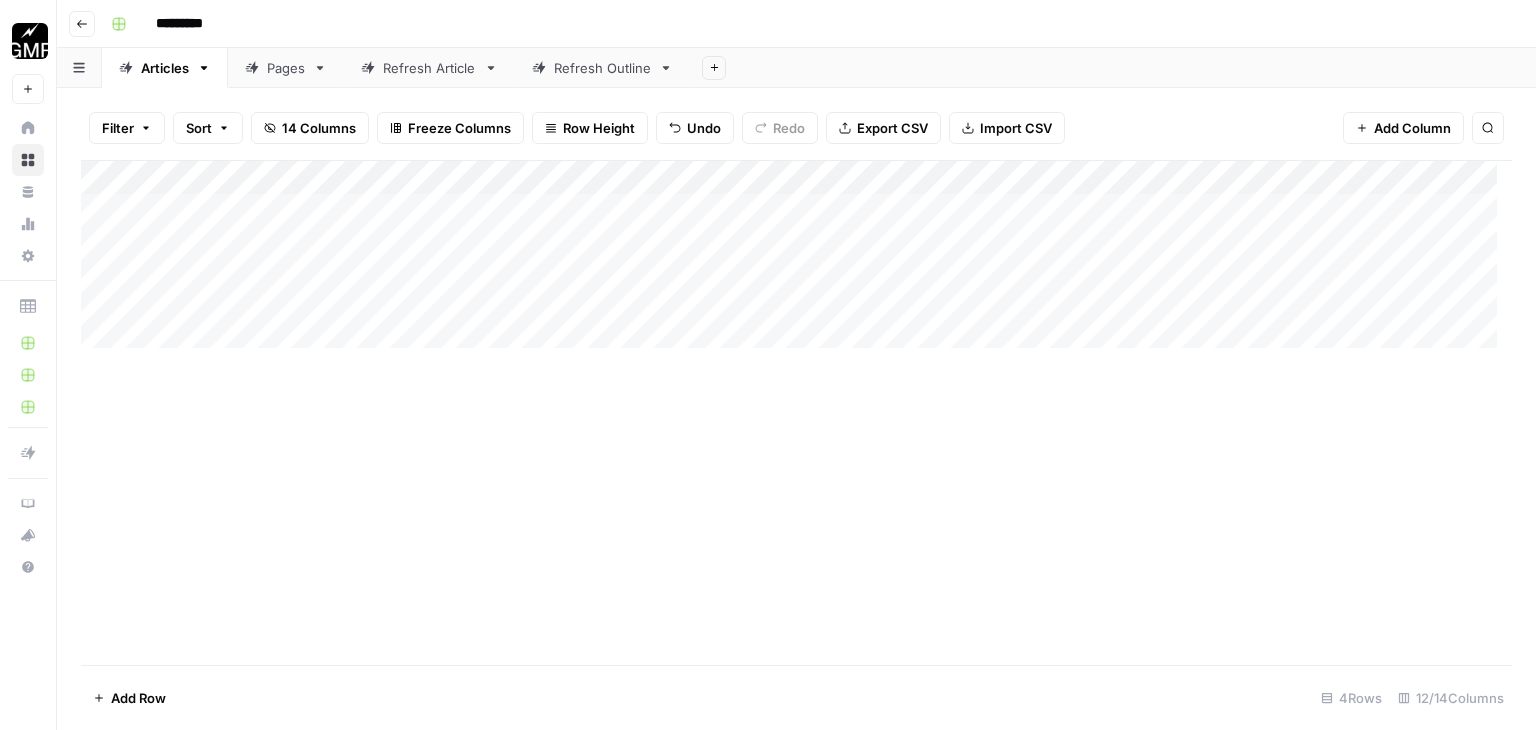click on "Add Column" at bounding box center (796, 262) 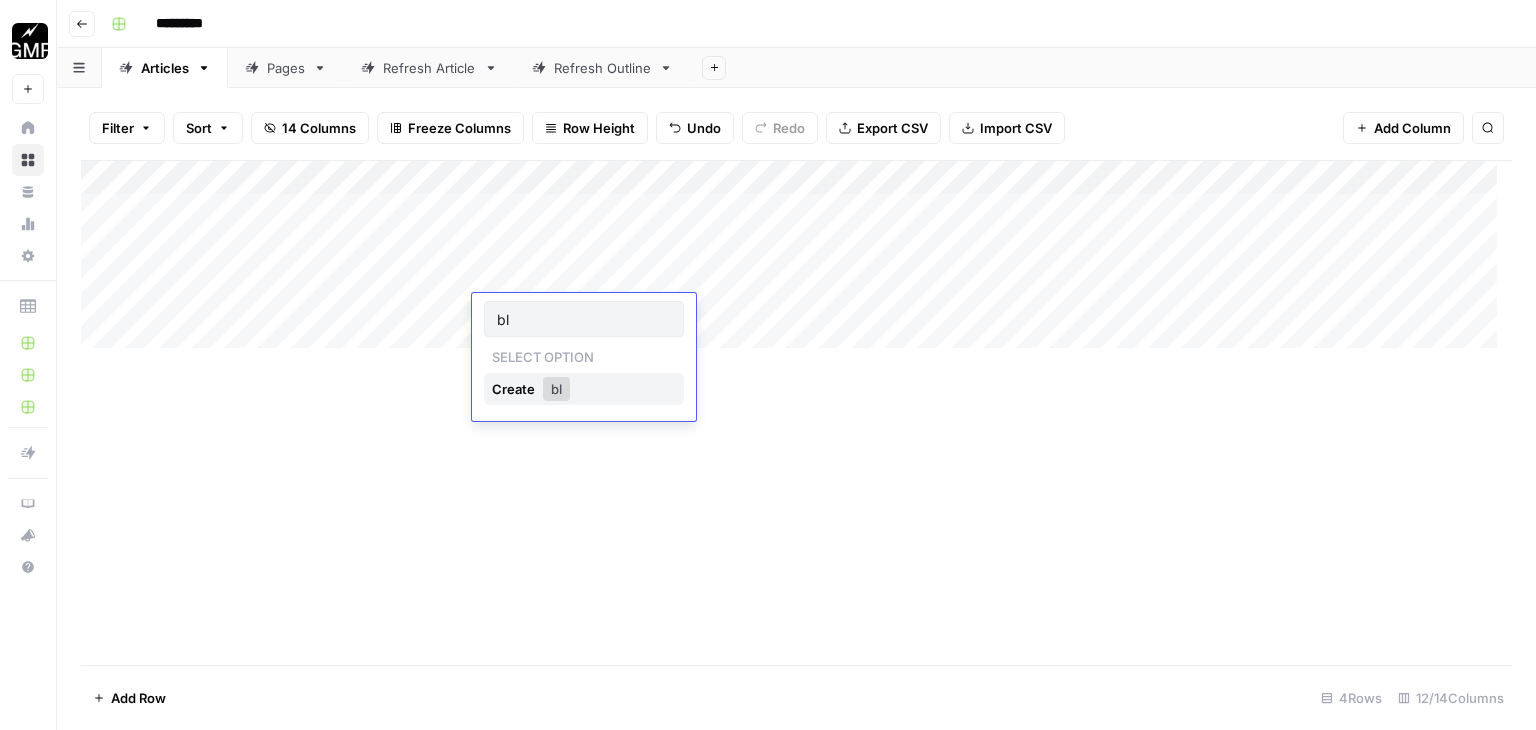 type on "blo" 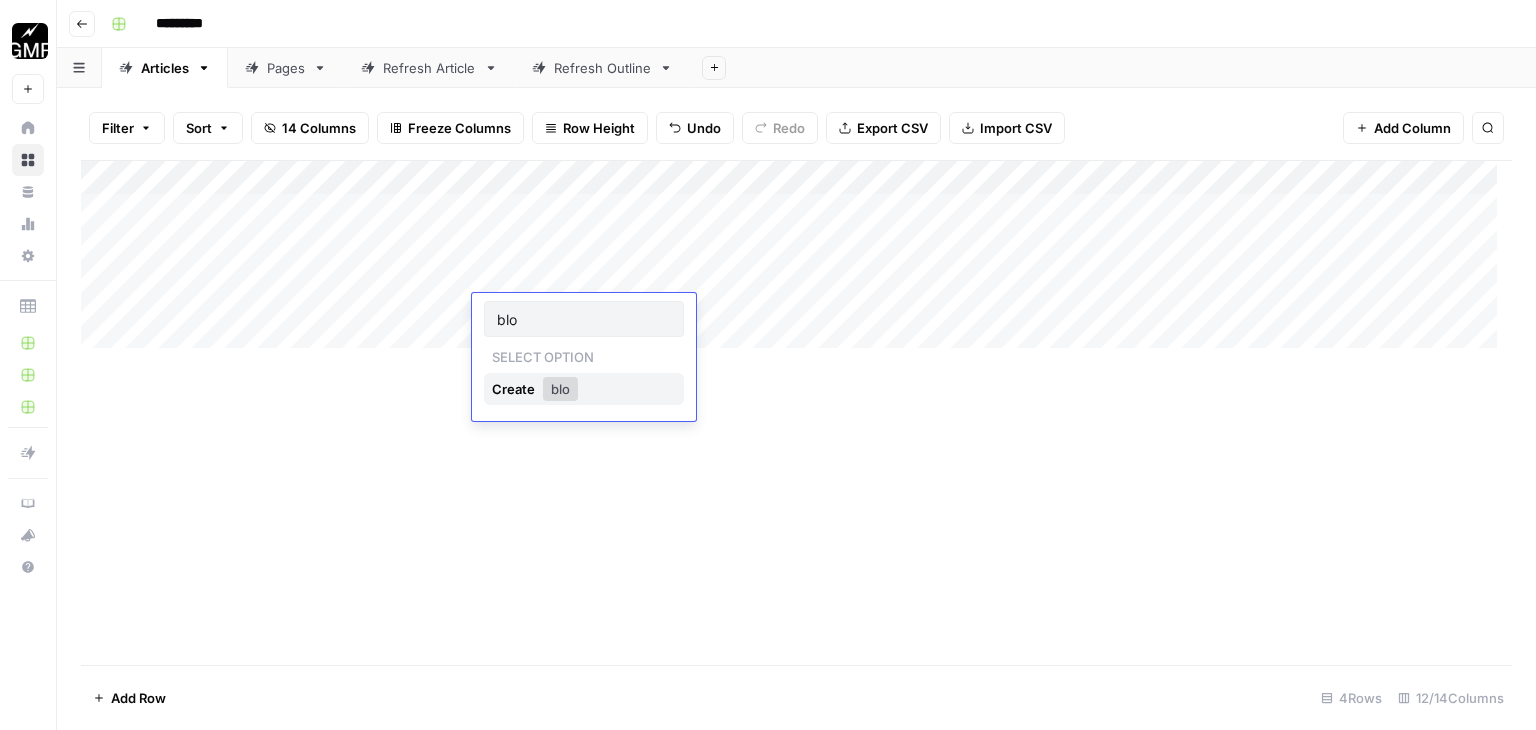 click on "Add Column" at bounding box center (796, 412) 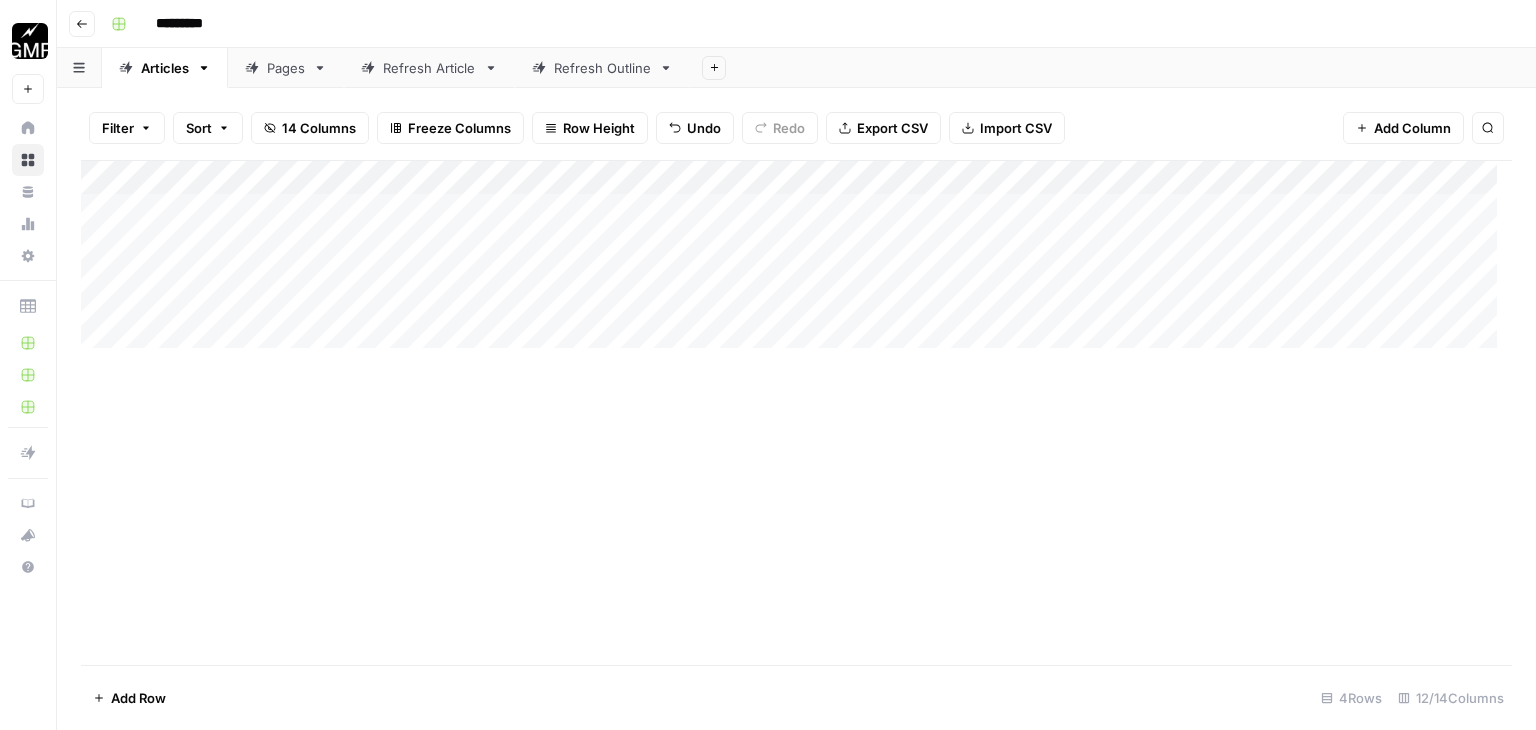 click on "Add Column" at bounding box center (796, 262) 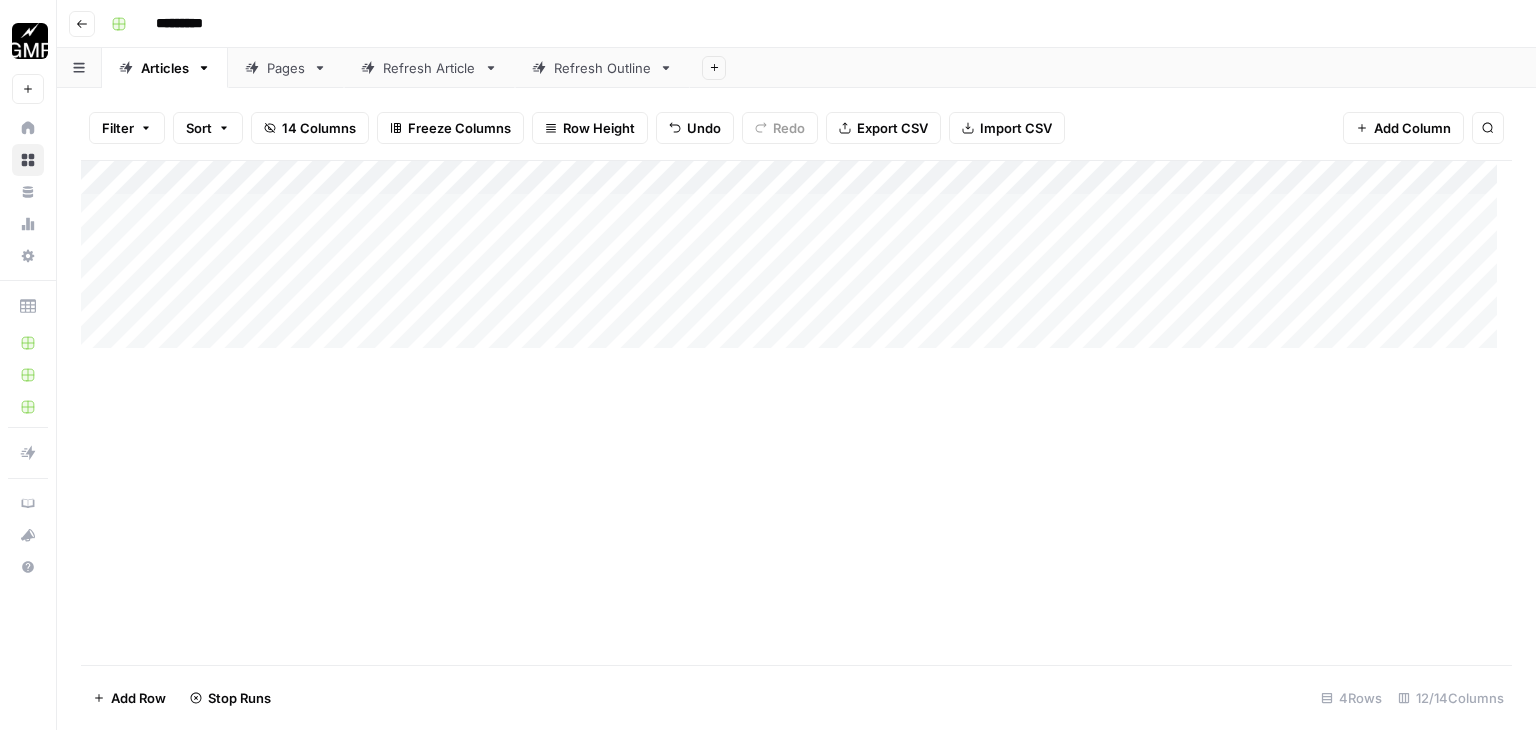 click on "Add Column" at bounding box center (796, 262) 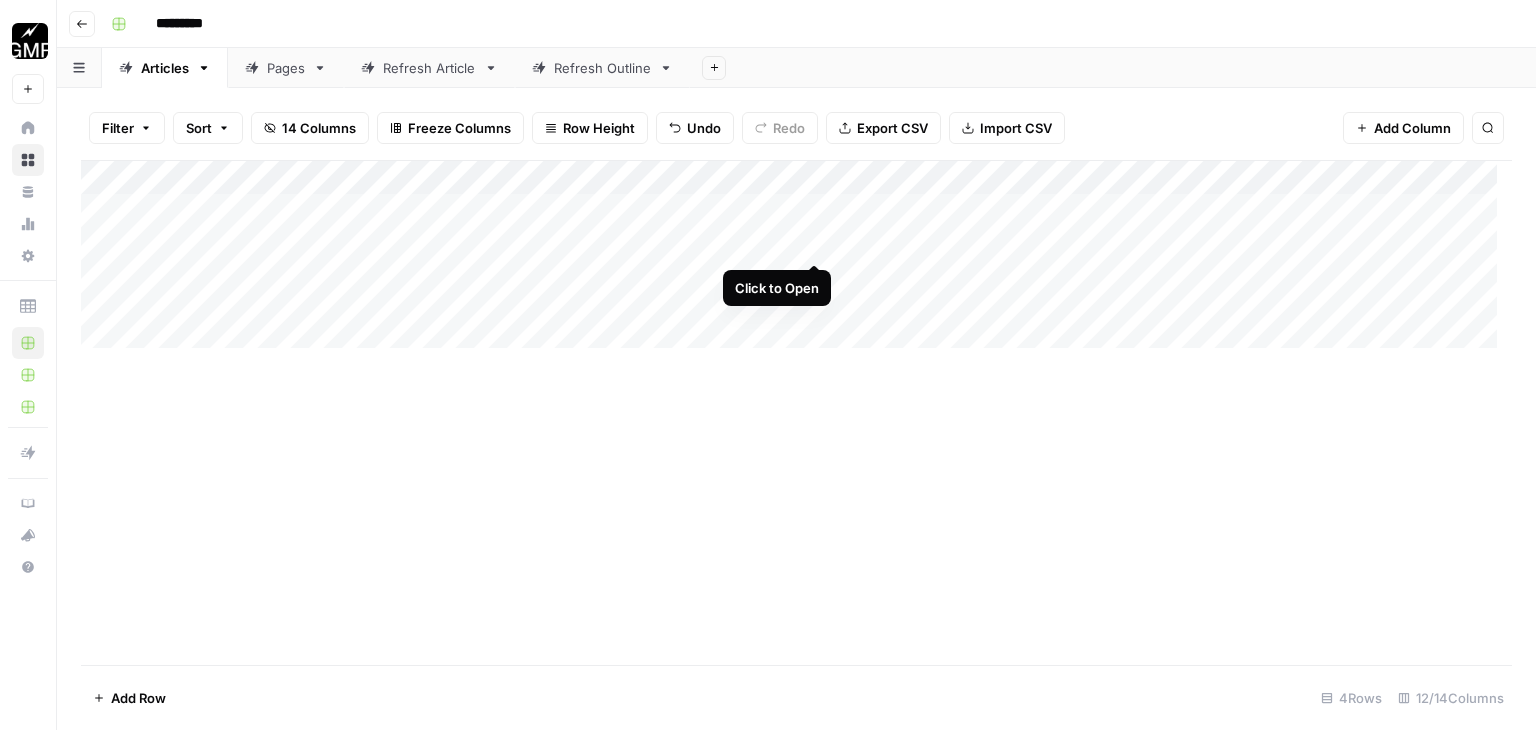 click on "Add Column" at bounding box center [796, 262] 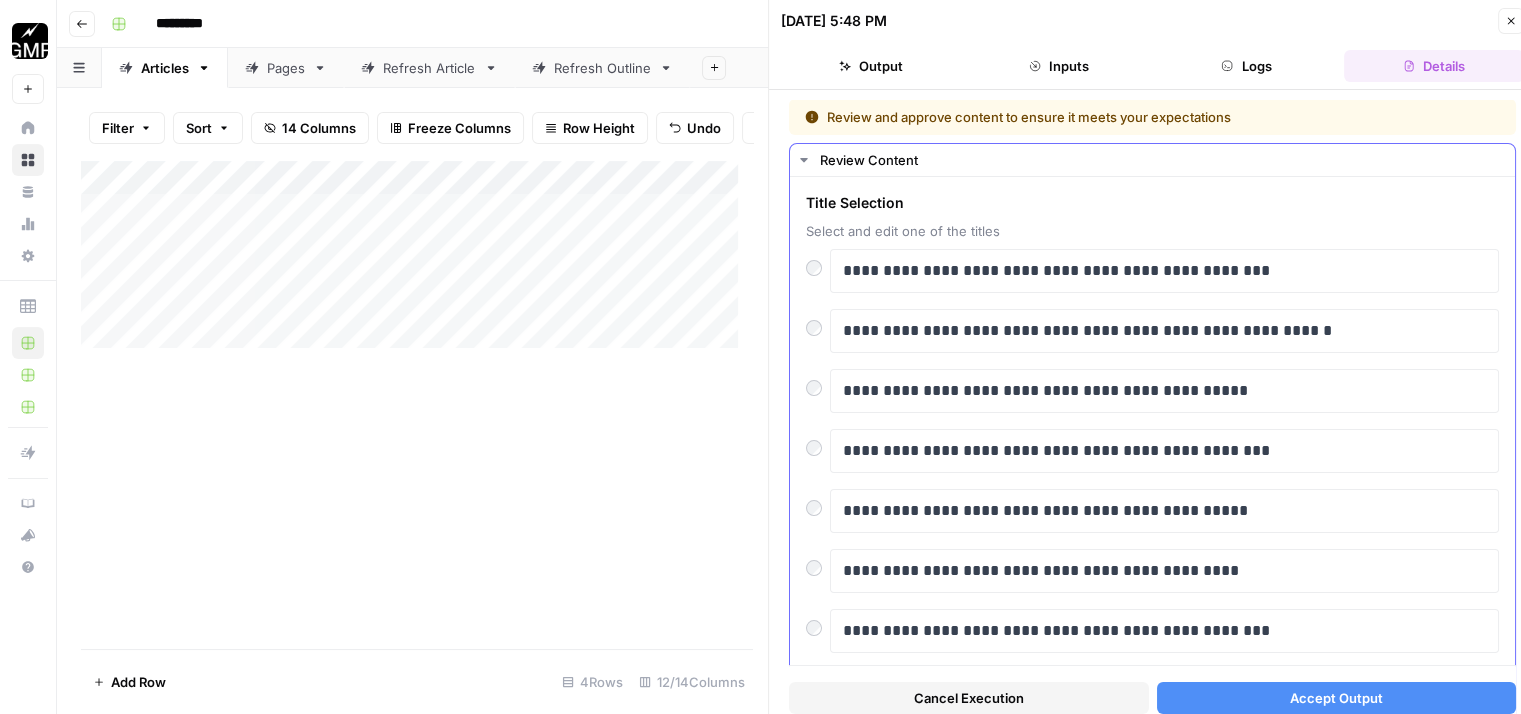 scroll, scrollTop: 0, scrollLeft: 0, axis: both 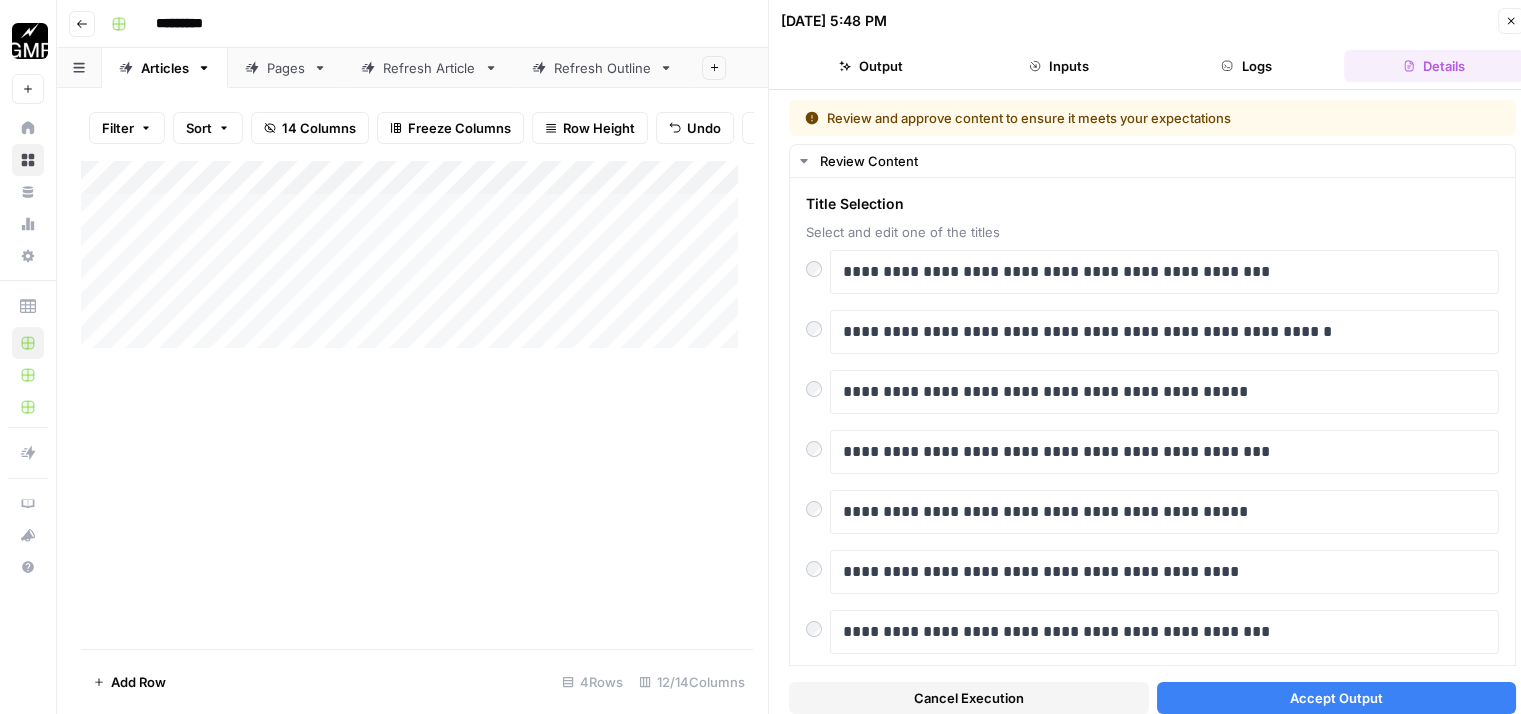 click on "Accept Output" at bounding box center (1336, 698) 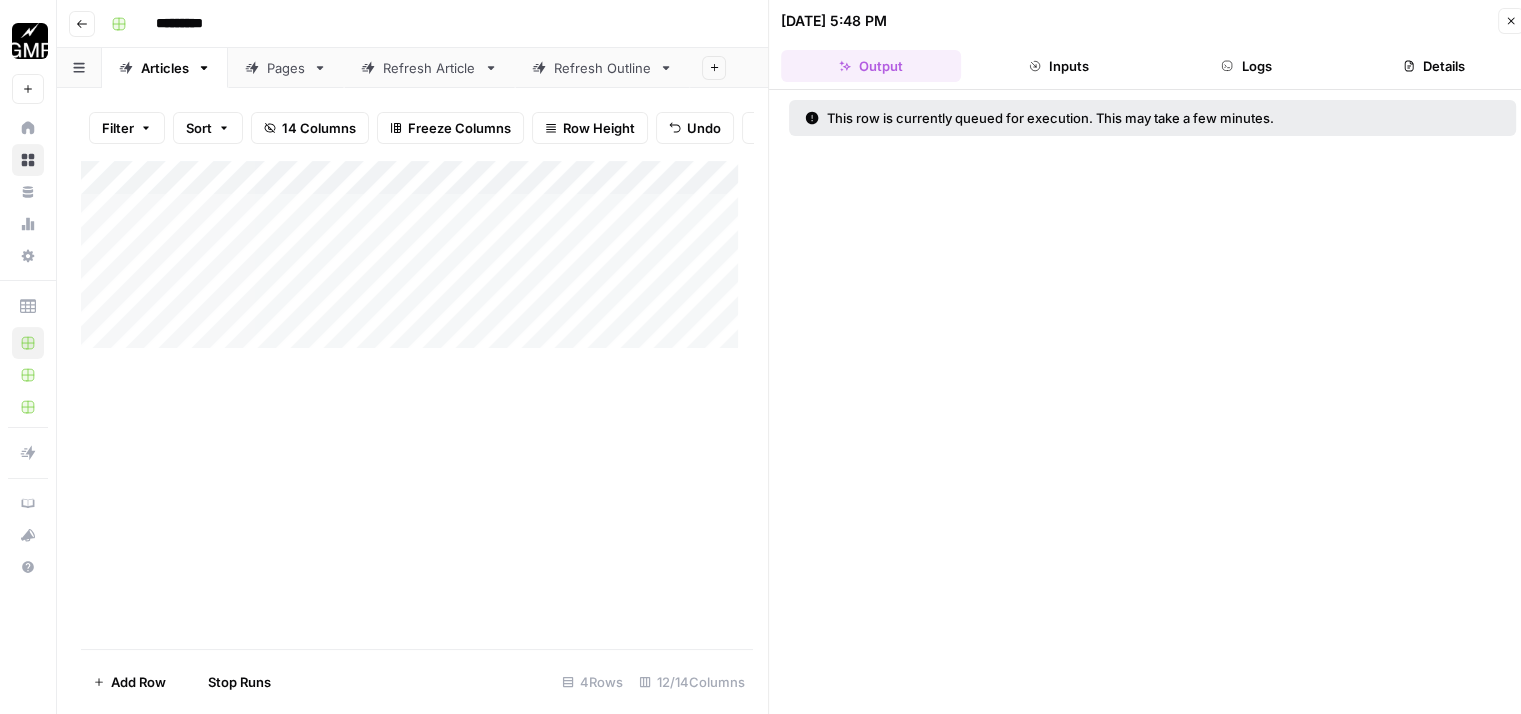 click on "Add Column" at bounding box center (417, 262) 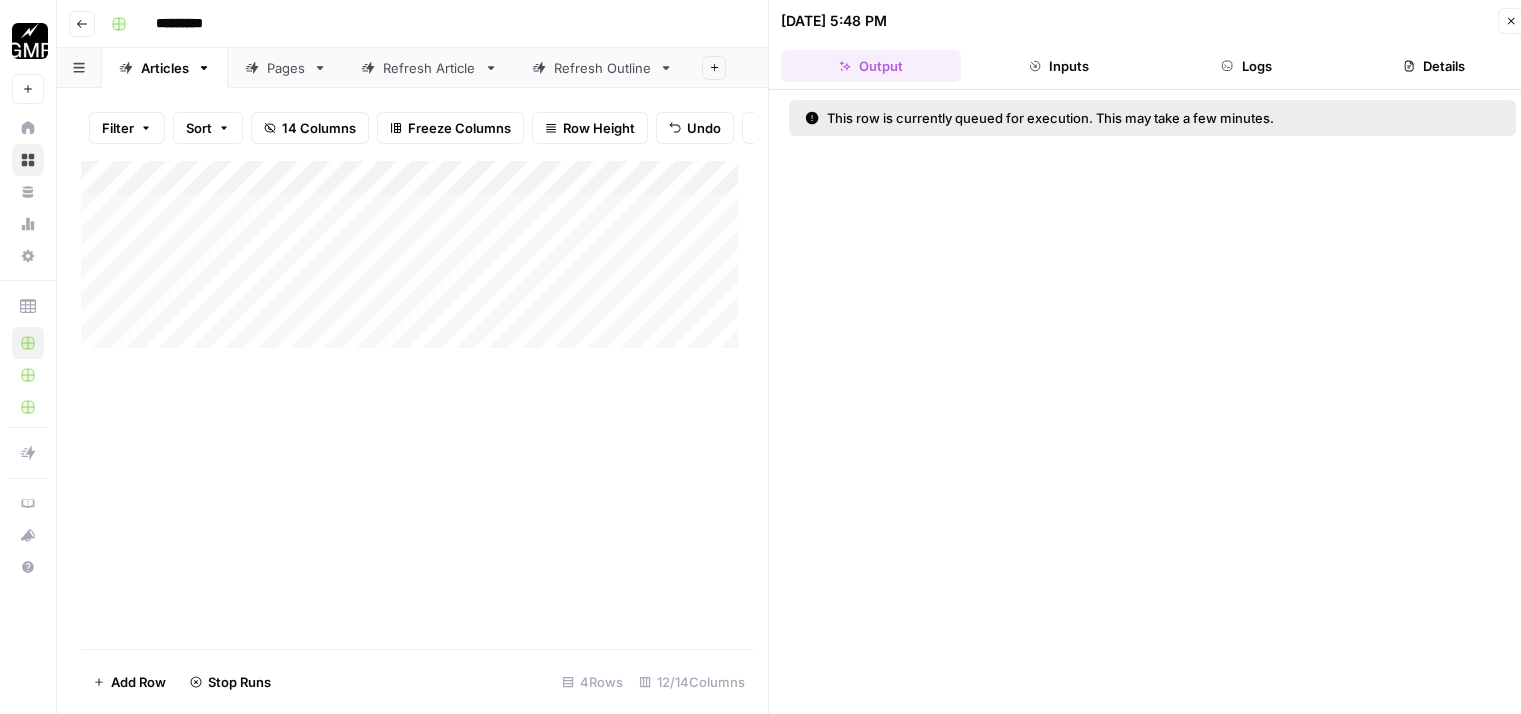 click on "Add Column" at bounding box center (417, 262) 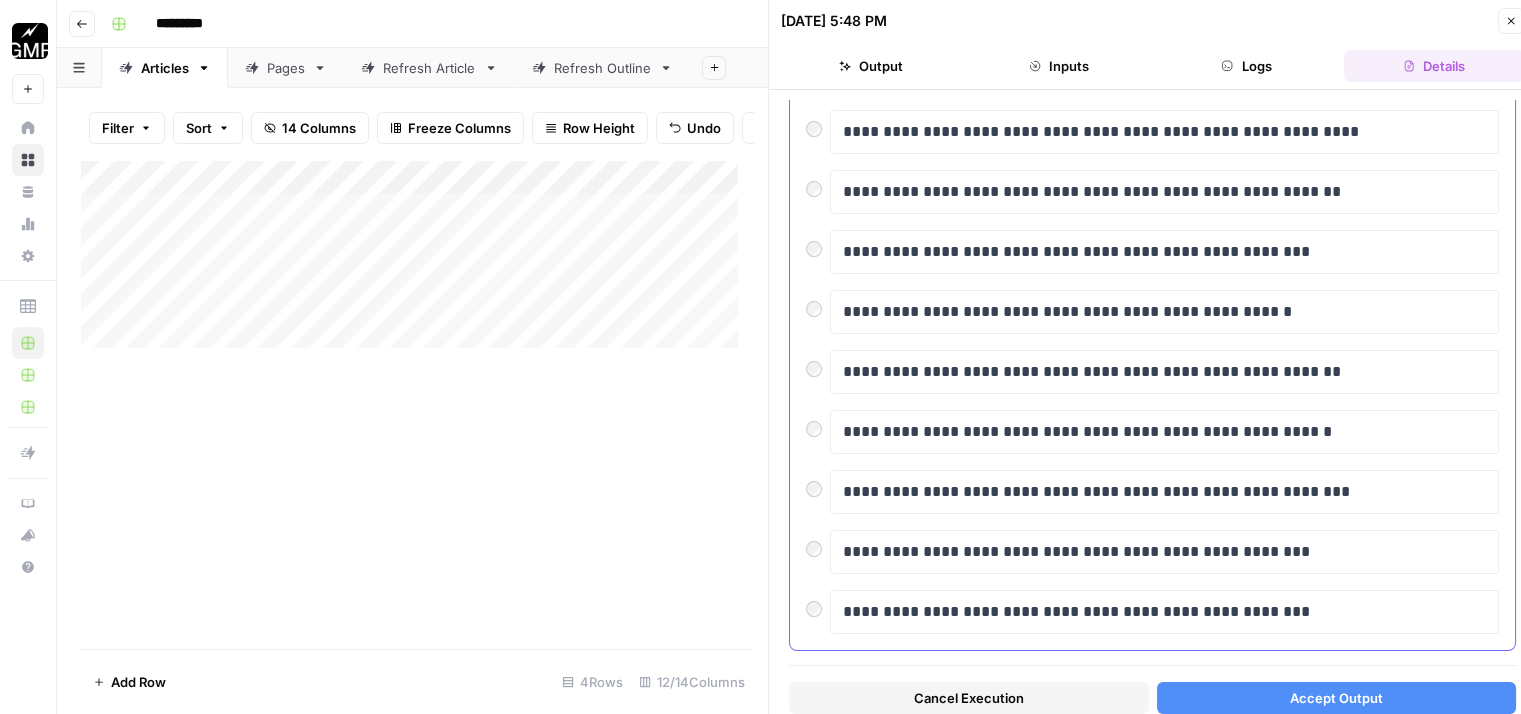 scroll, scrollTop: 0, scrollLeft: 0, axis: both 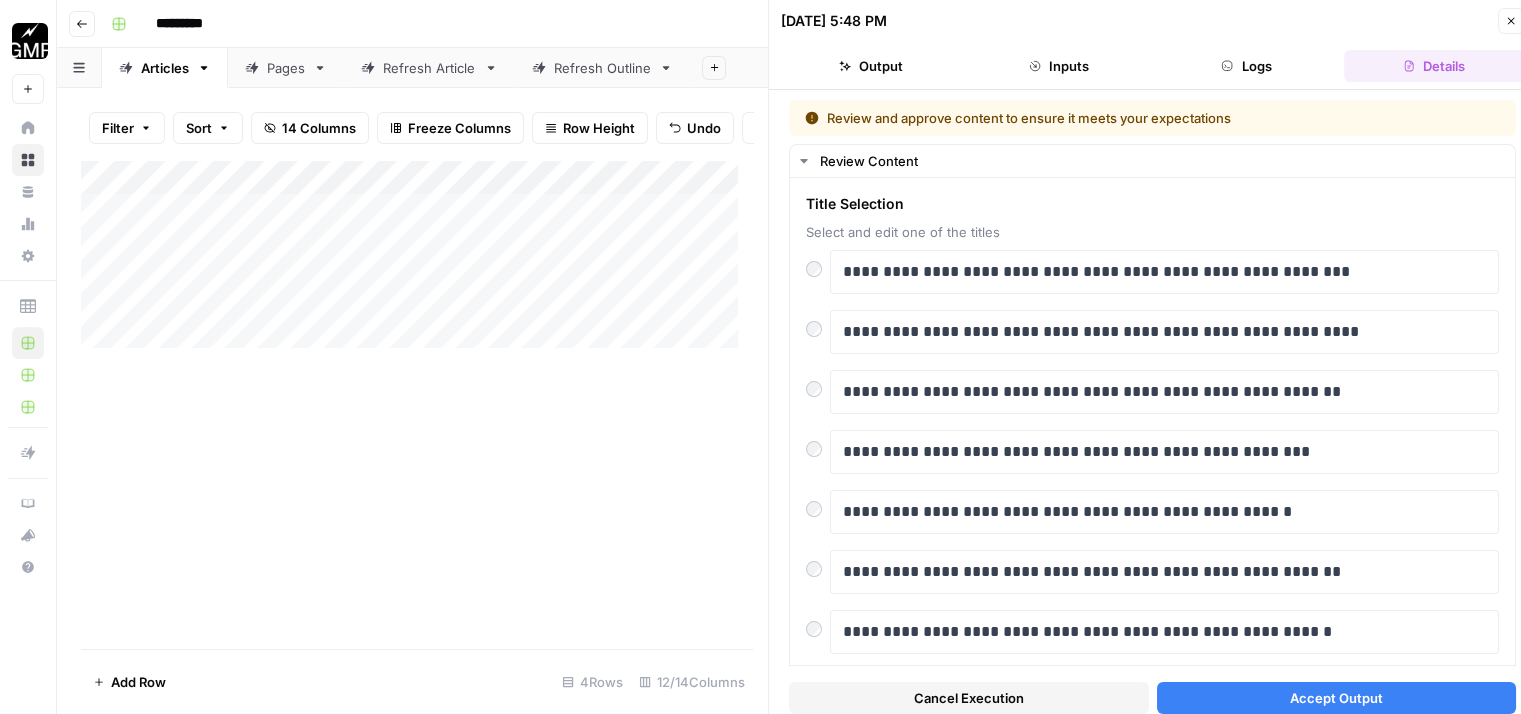 click on "Accept Output" at bounding box center [1336, 698] 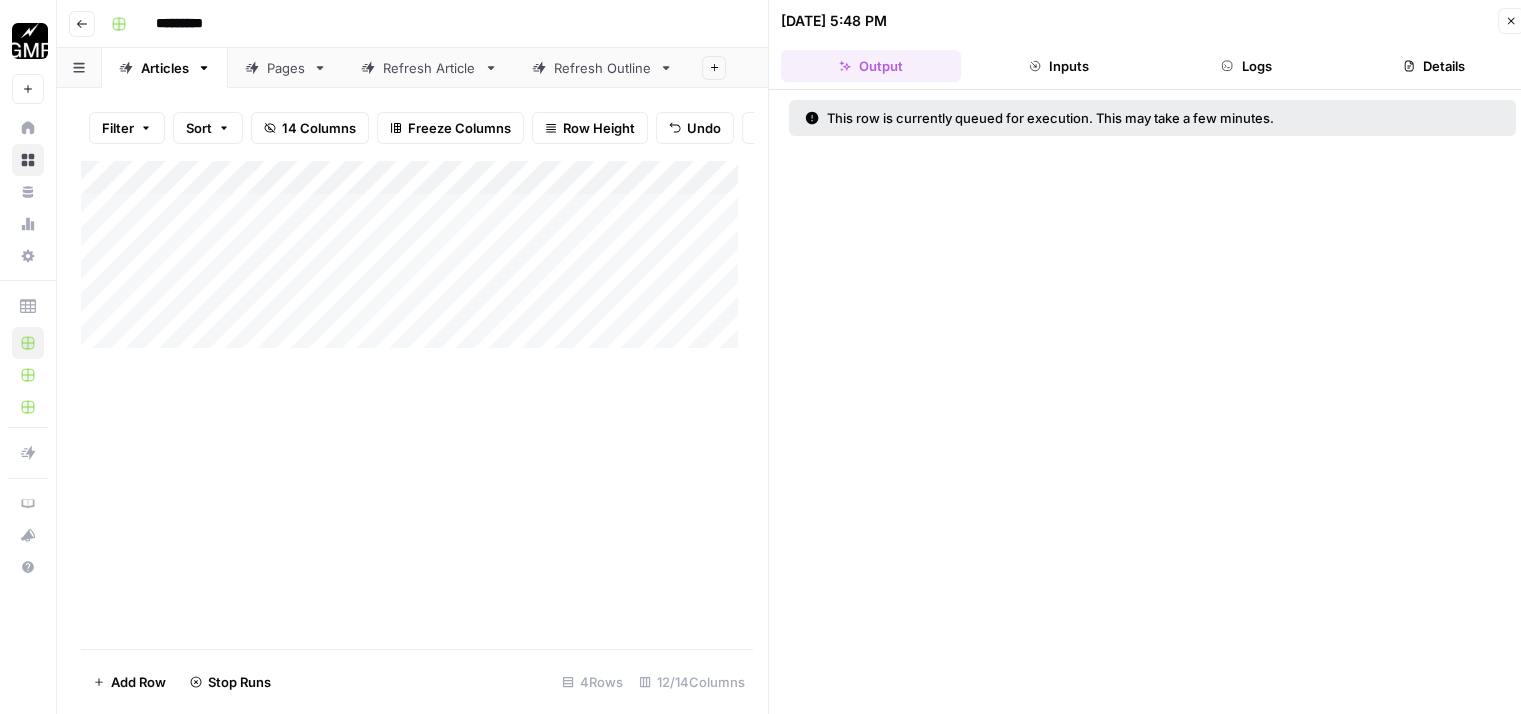 click on "Add Column" at bounding box center (417, 262) 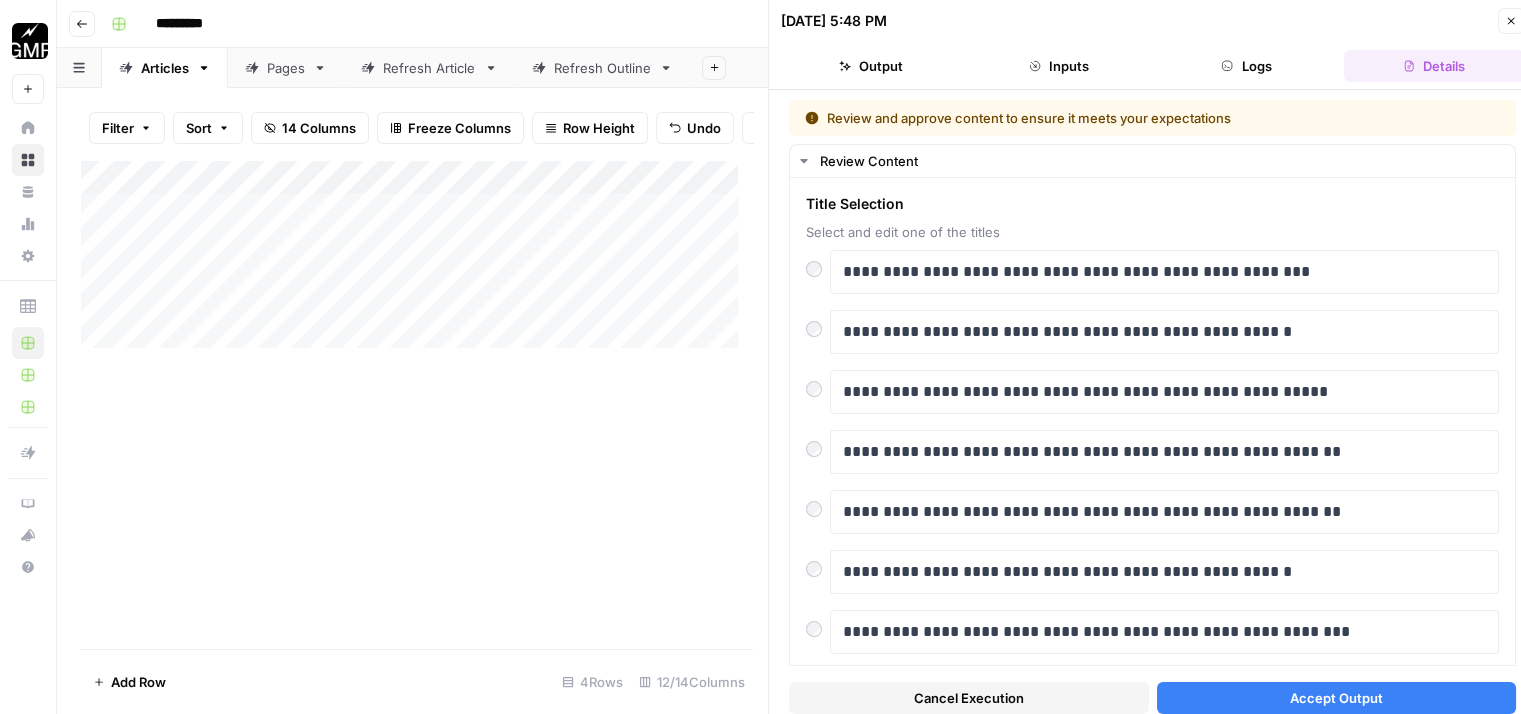 click on "Accept Output" at bounding box center (1336, 698) 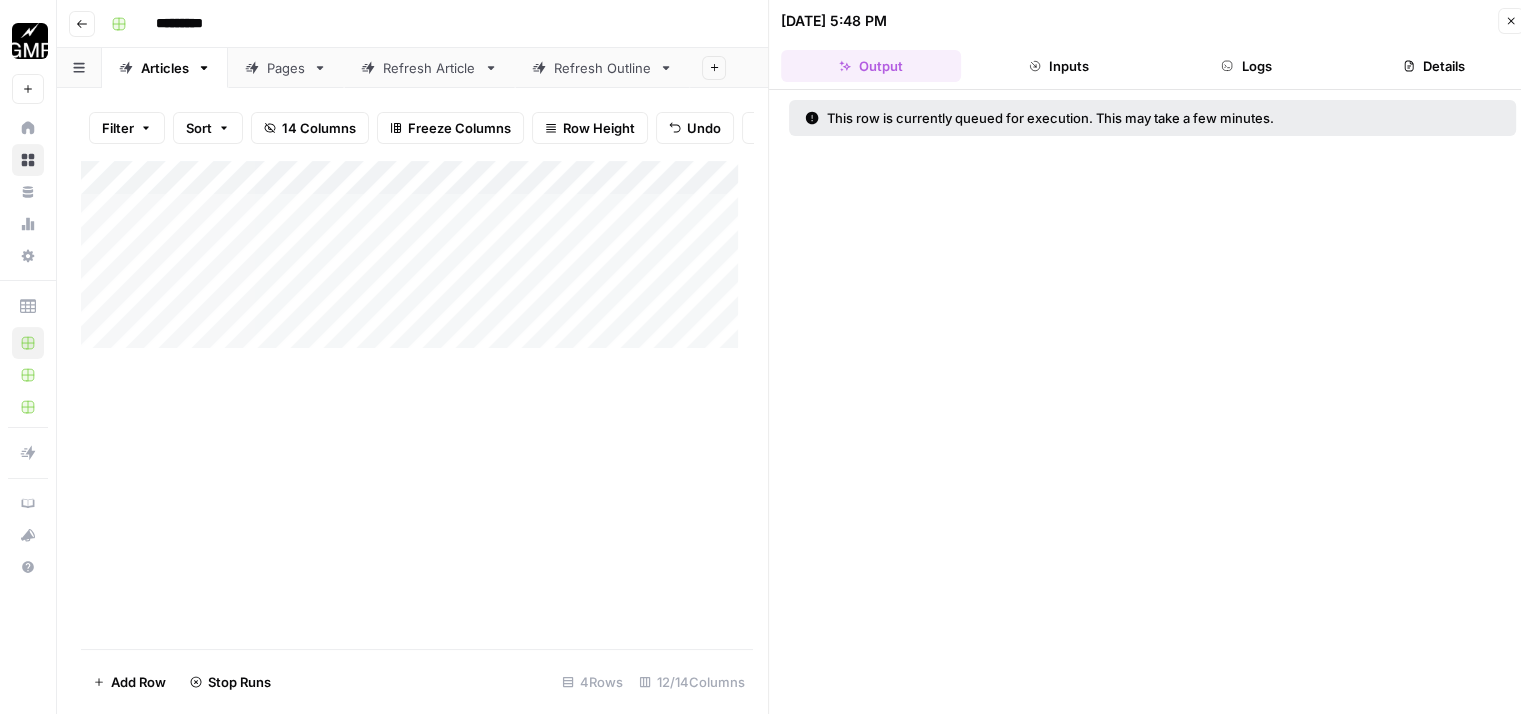 click on "Add Column" at bounding box center (417, 404) 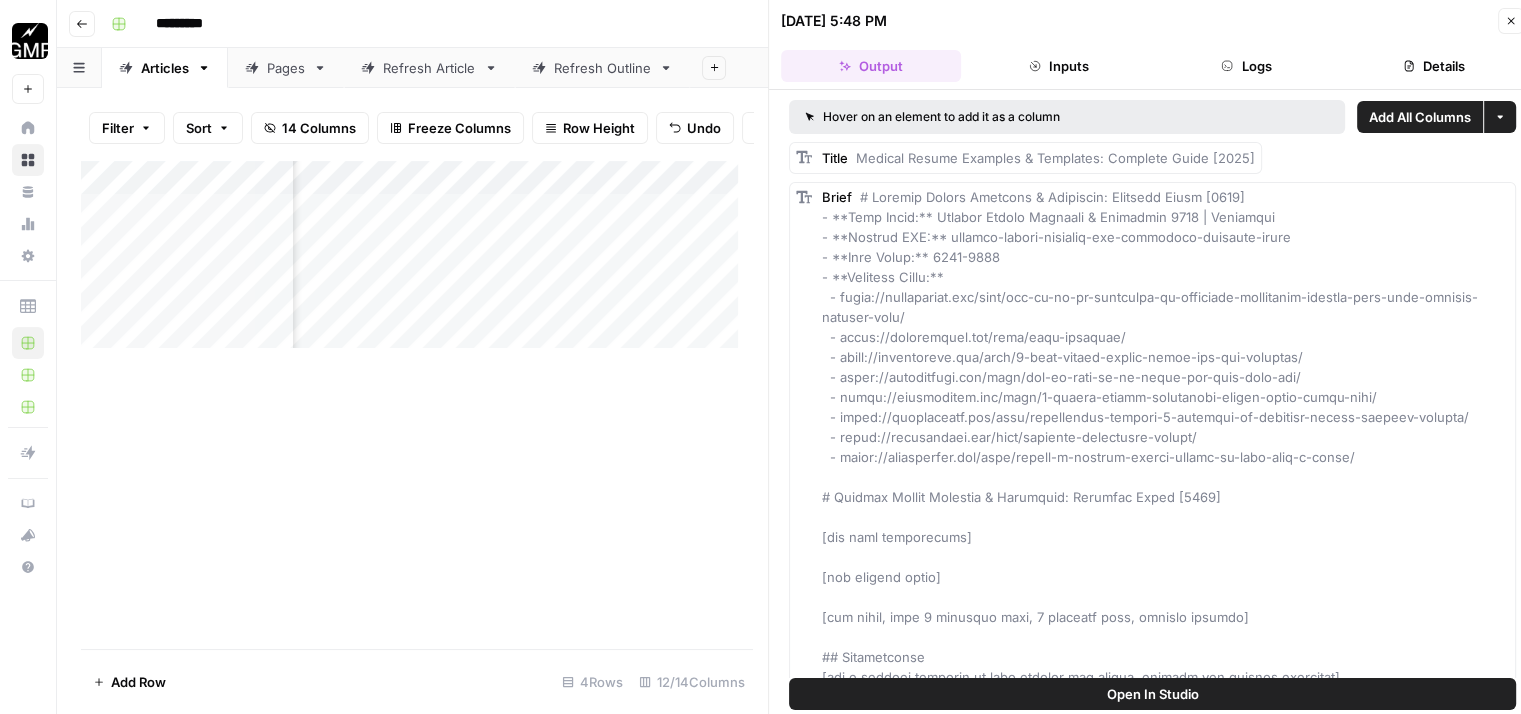 scroll, scrollTop: 0, scrollLeft: 826, axis: horizontal 